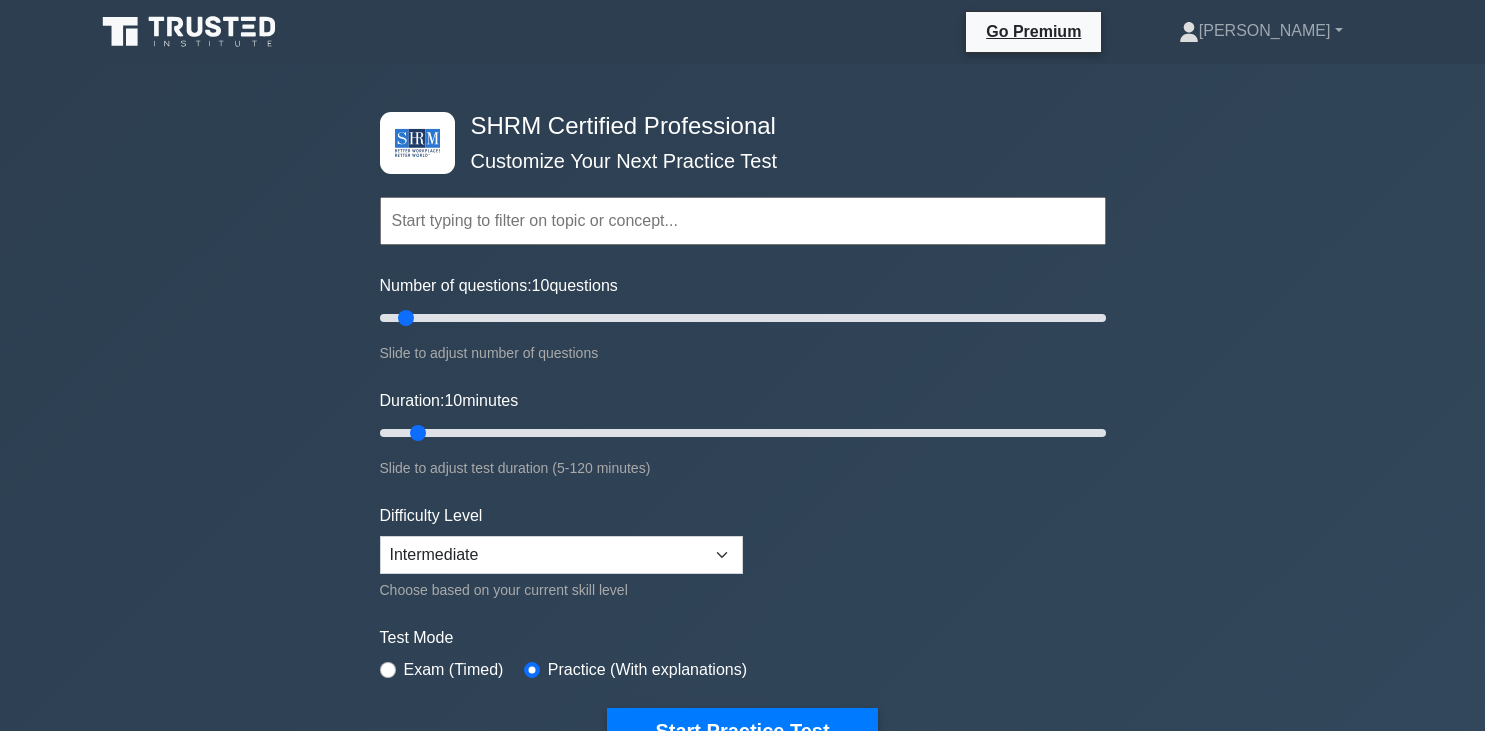 scroll, scrollTop: 0, scrollLeft: 0, axis: both 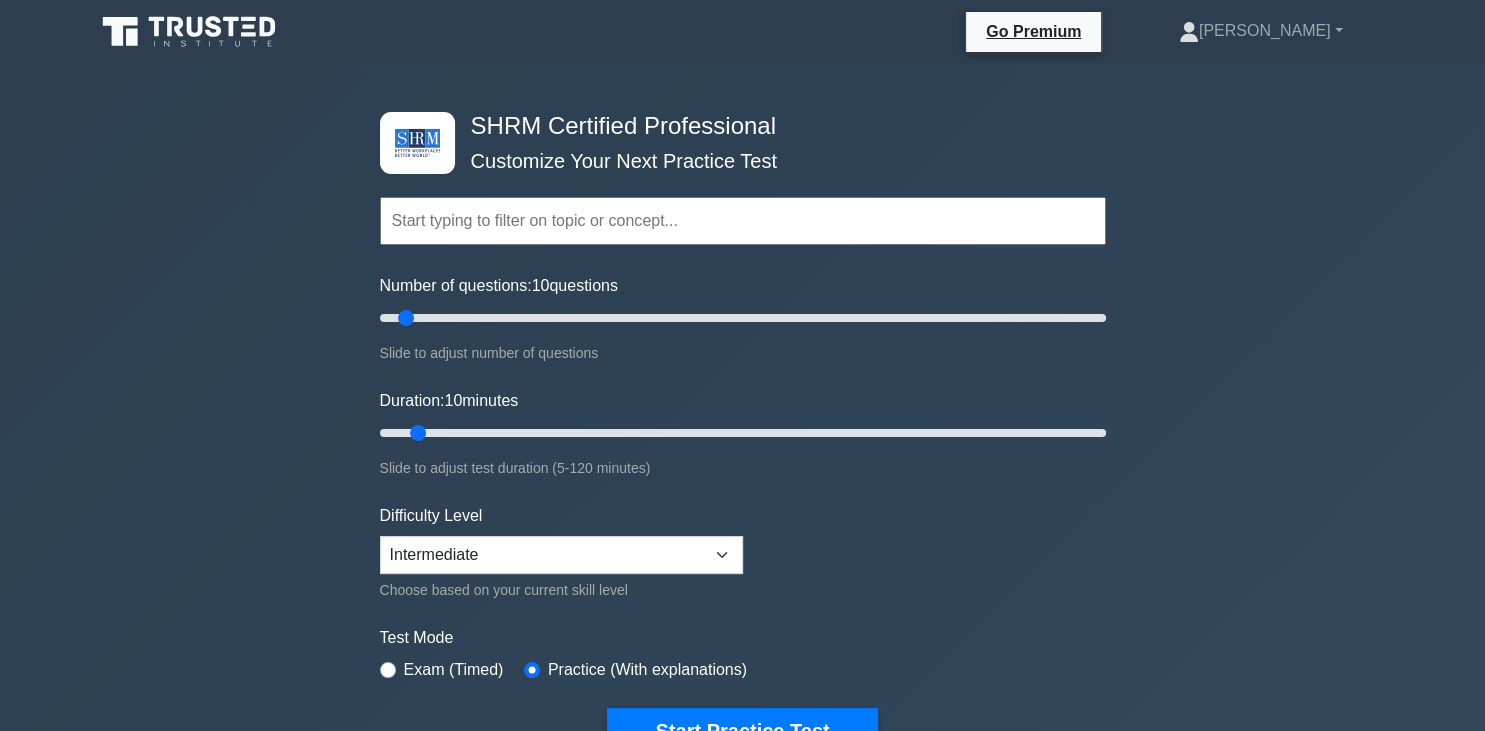 click at bounding box center (743, 221) 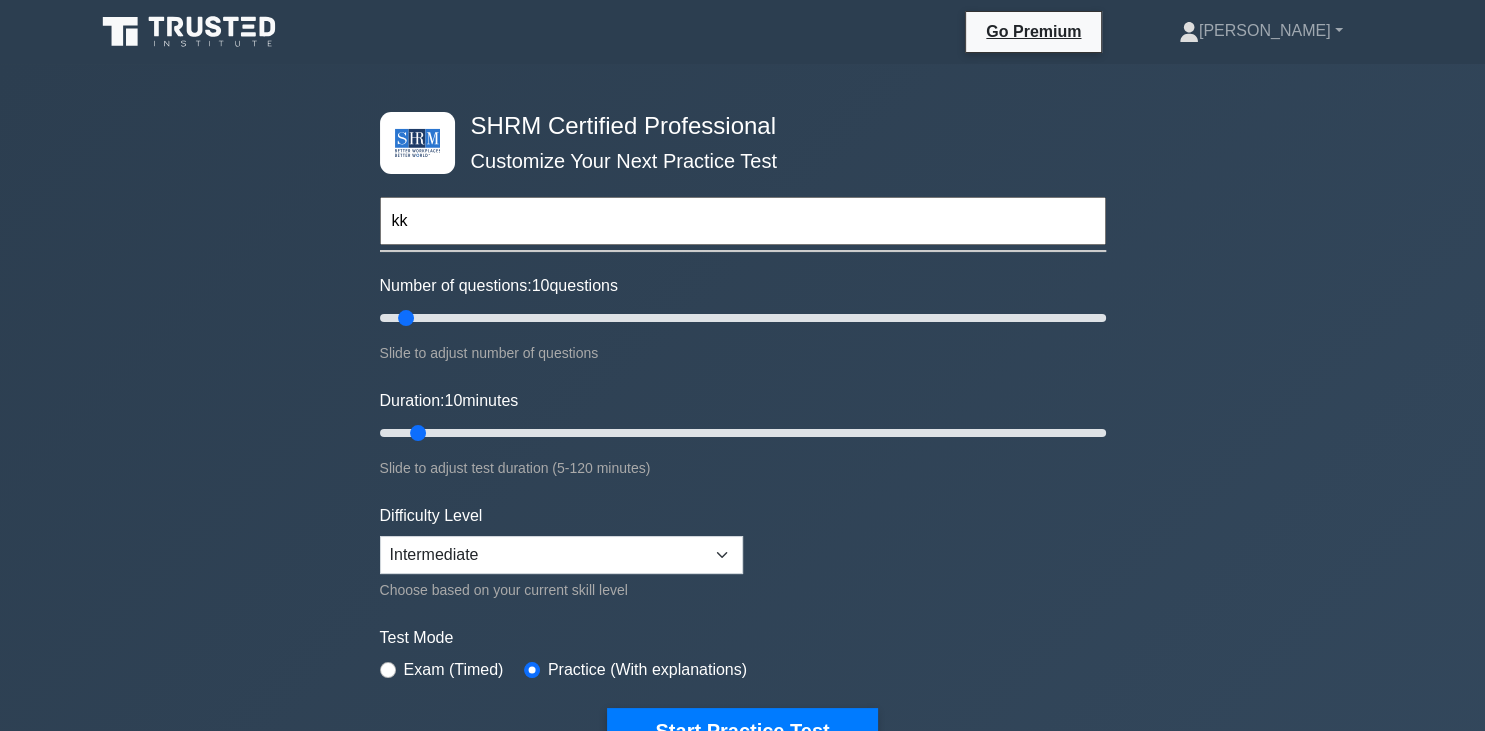 type on "k" 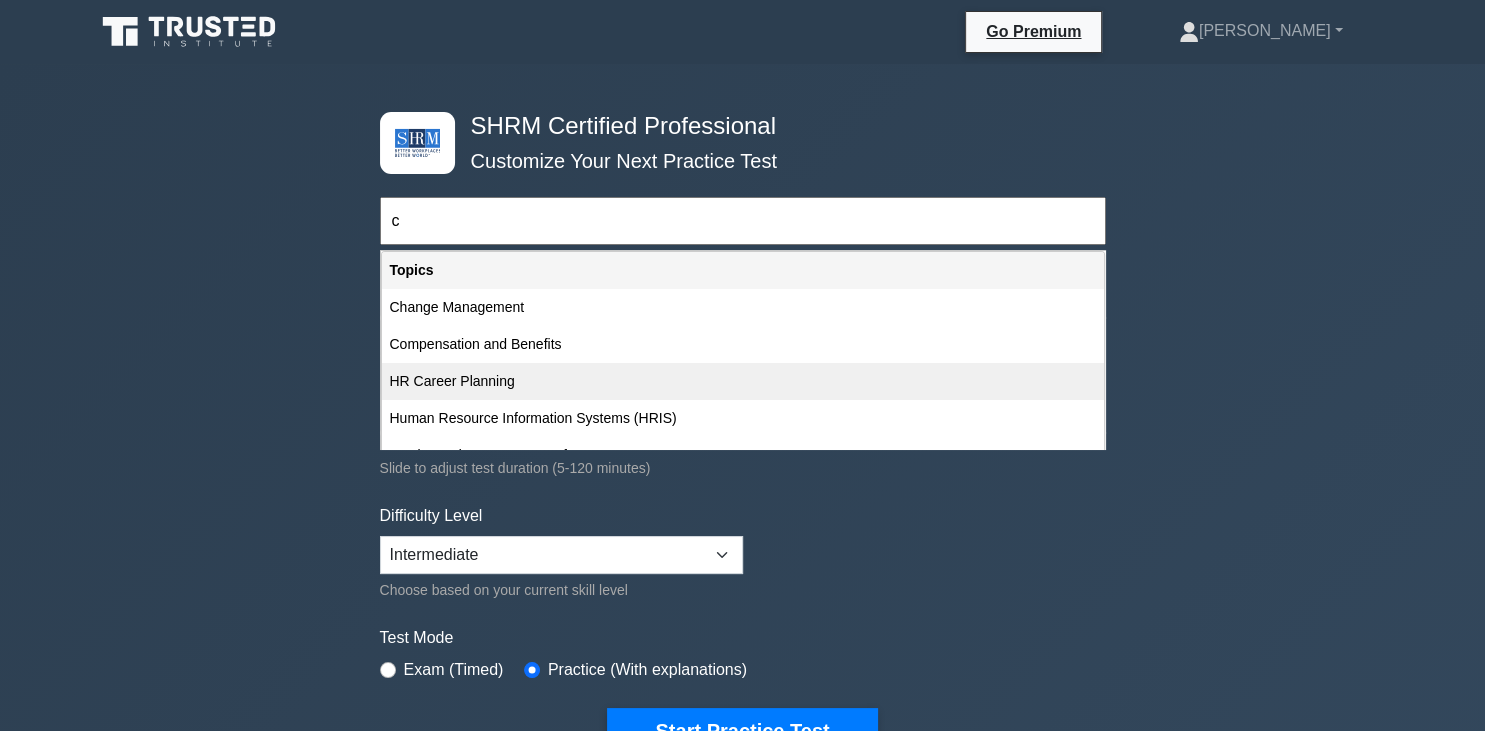 click on "HR Career Planning" at bounding box center [743, 381] 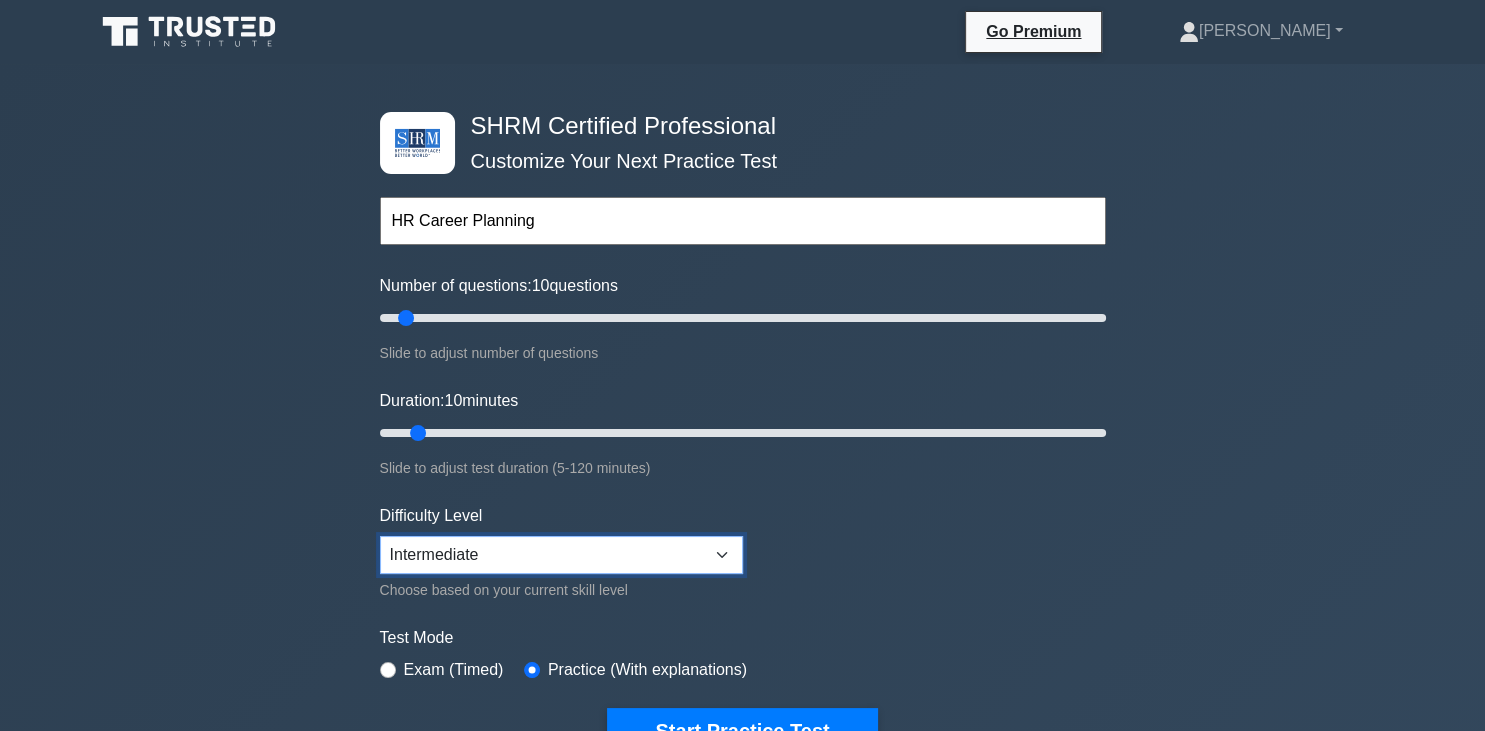 click on "Beginner
Intermediate
Expert" at bounding box center [561, 555] 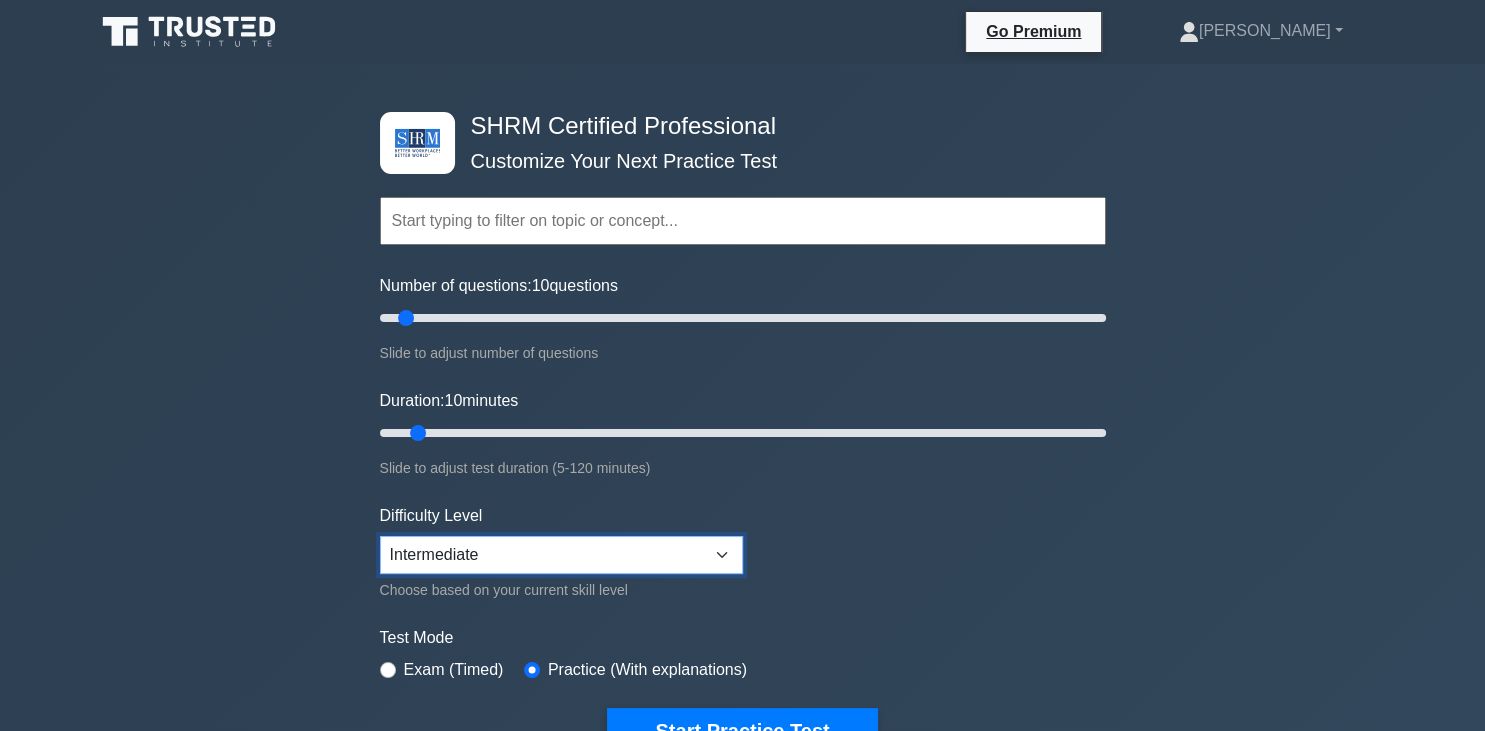 select on "beginner" 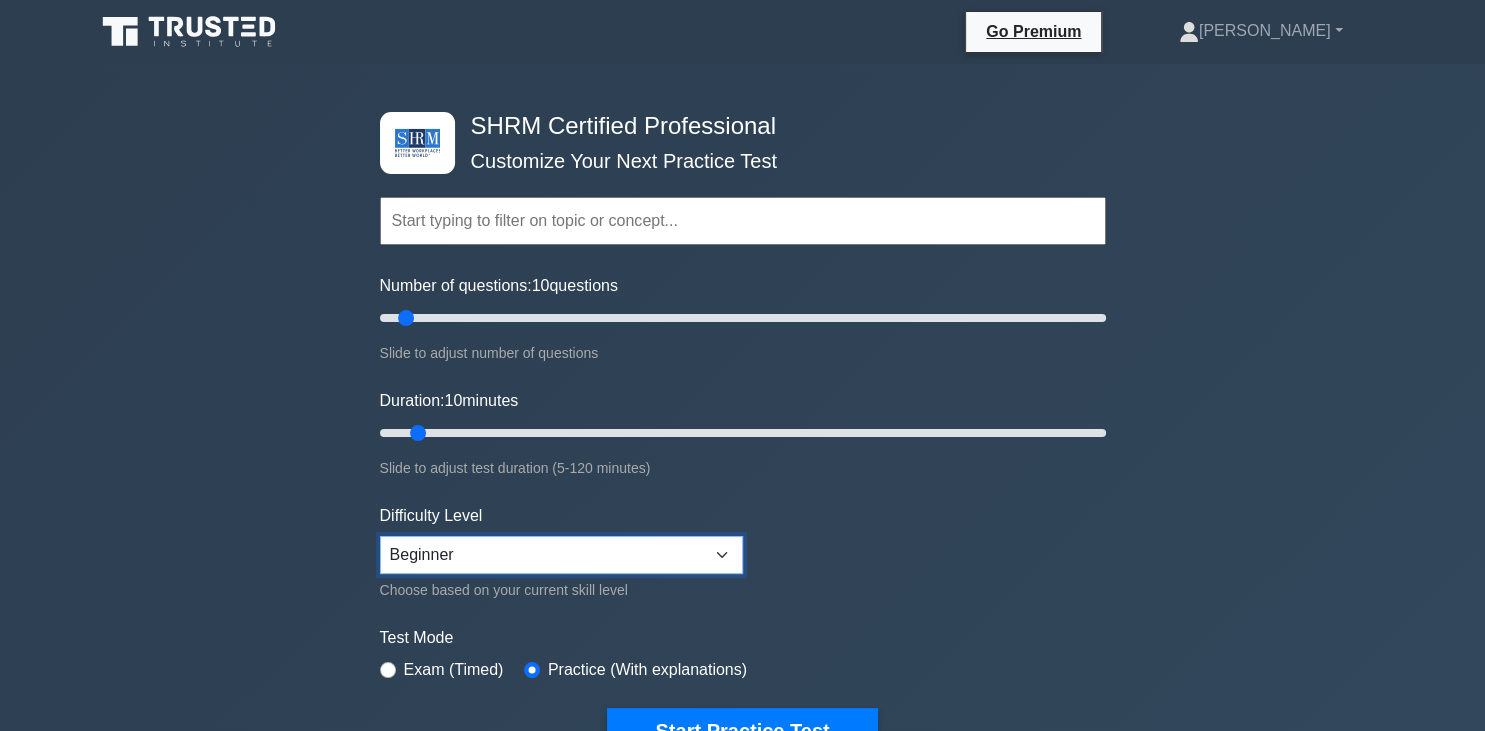 click on "Beginner" at bounding box center [0, 0] 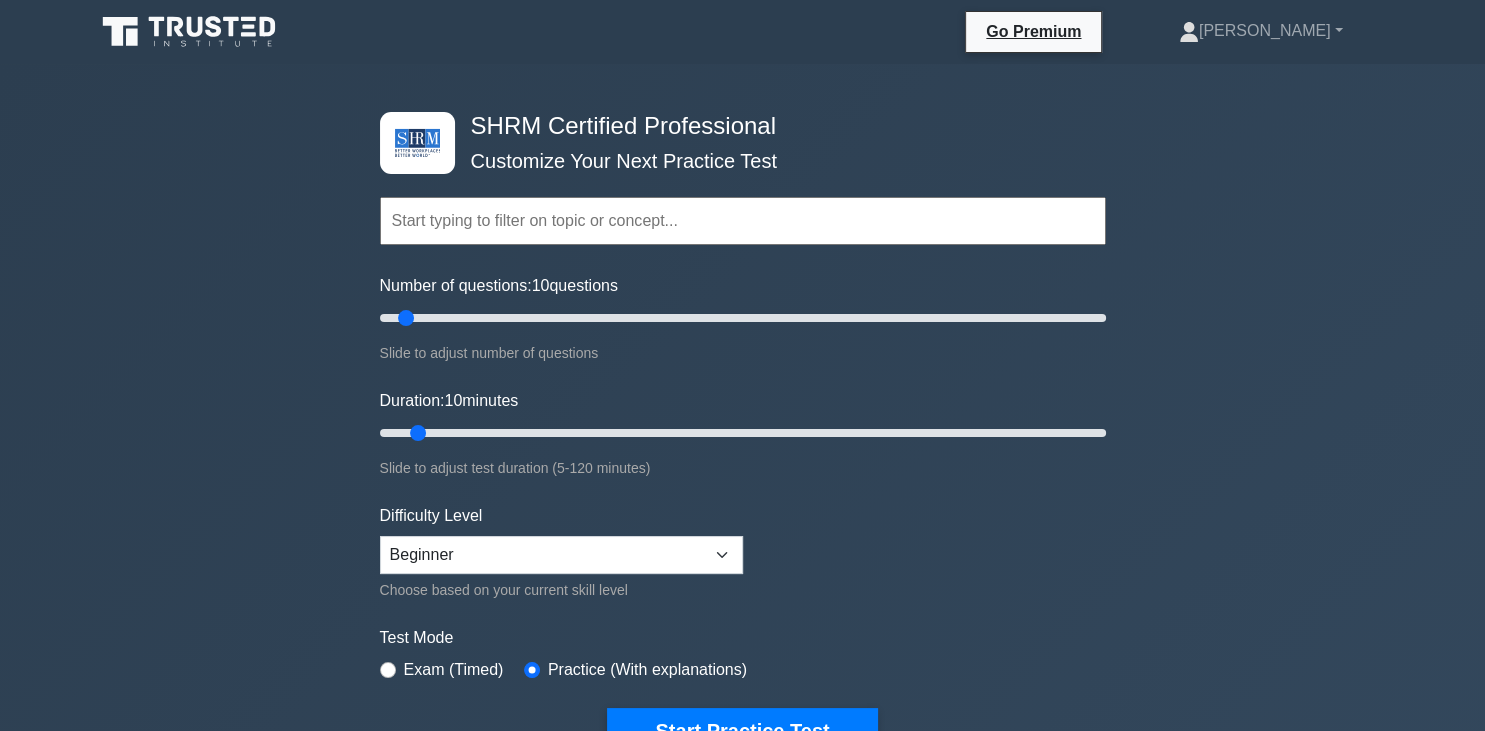 click on "Topics
Change Management
Compensation and Benefits
Employee and Labor Relations
Employment Law
Globalization
HR Career Planning
Human Resource Information Systems (HRIS)
Job Analysis and Job Design
Metrics and Measurement of HR" at bounding box center [743, 445] 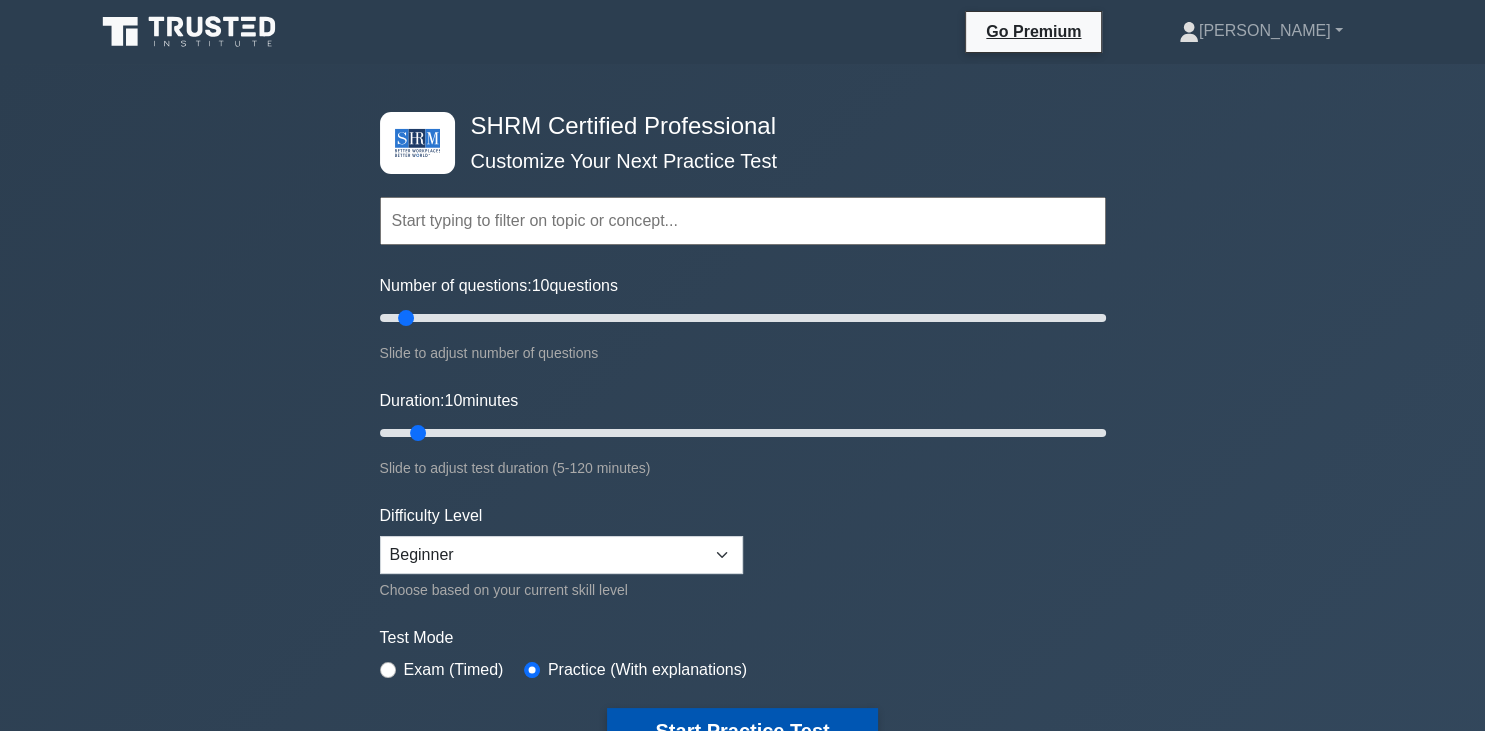 click on "Start Practice Test" at bounding box center [742, 731] 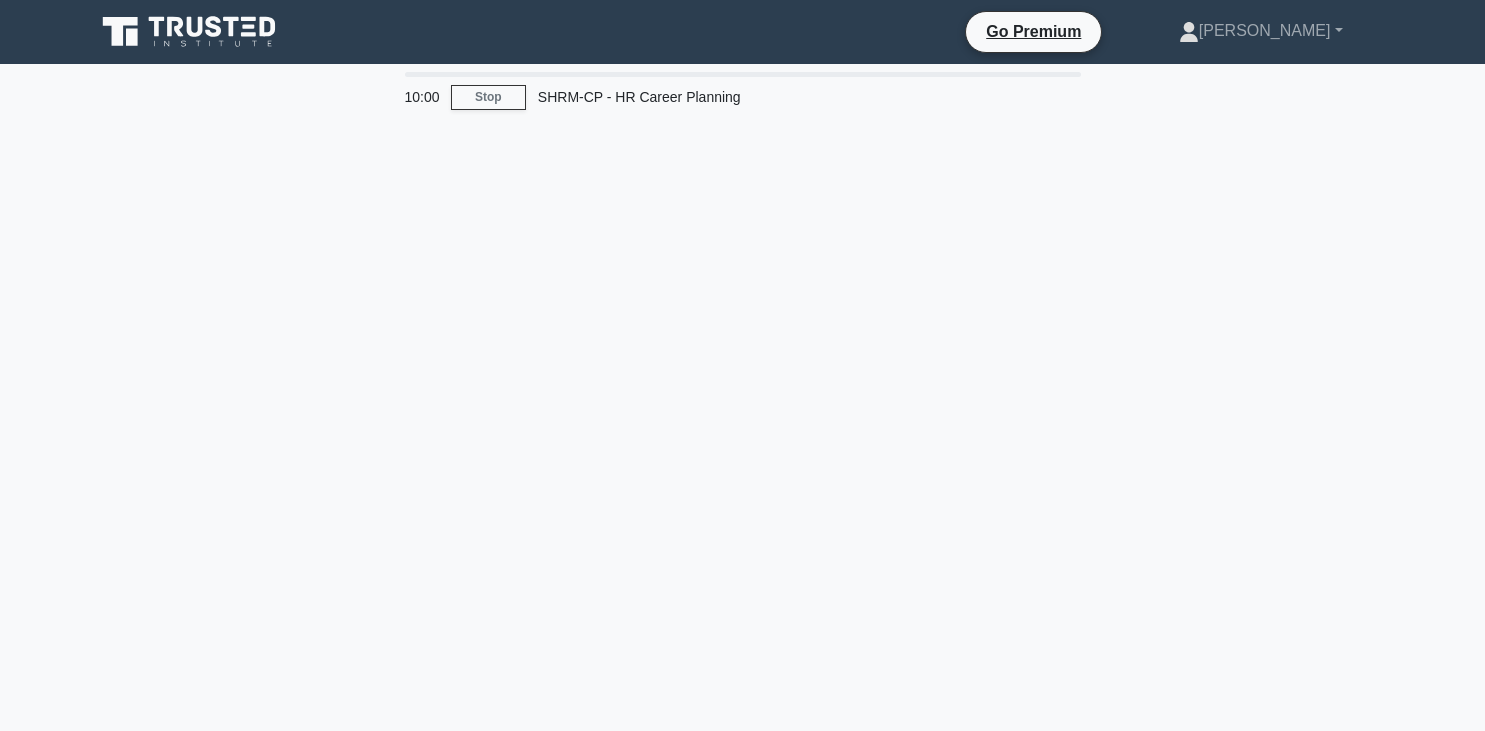 scroll, scrollTop: 0, scrollLeft: 0, axis: both 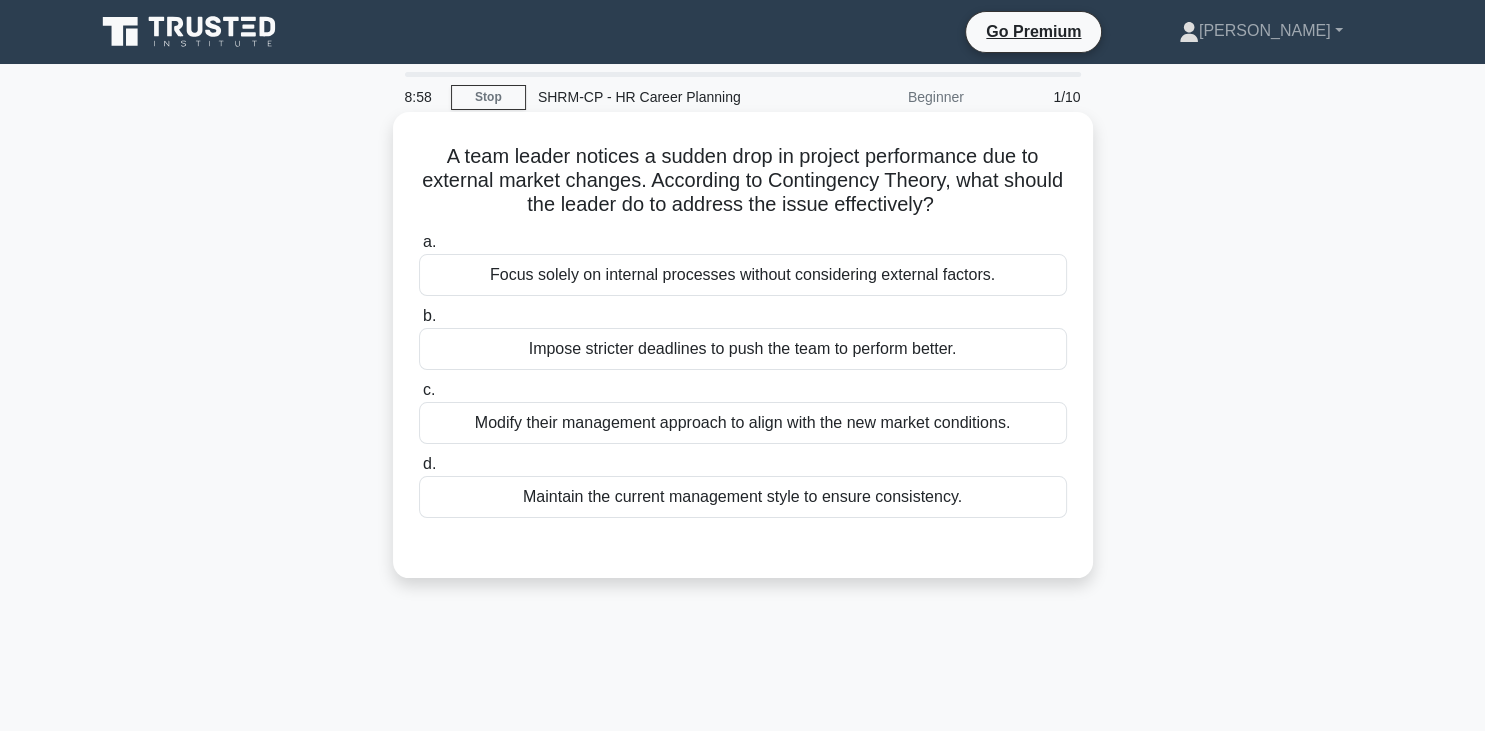 click on "Maintain the current management style to ensure consistency." at bounding box center (743, 497) 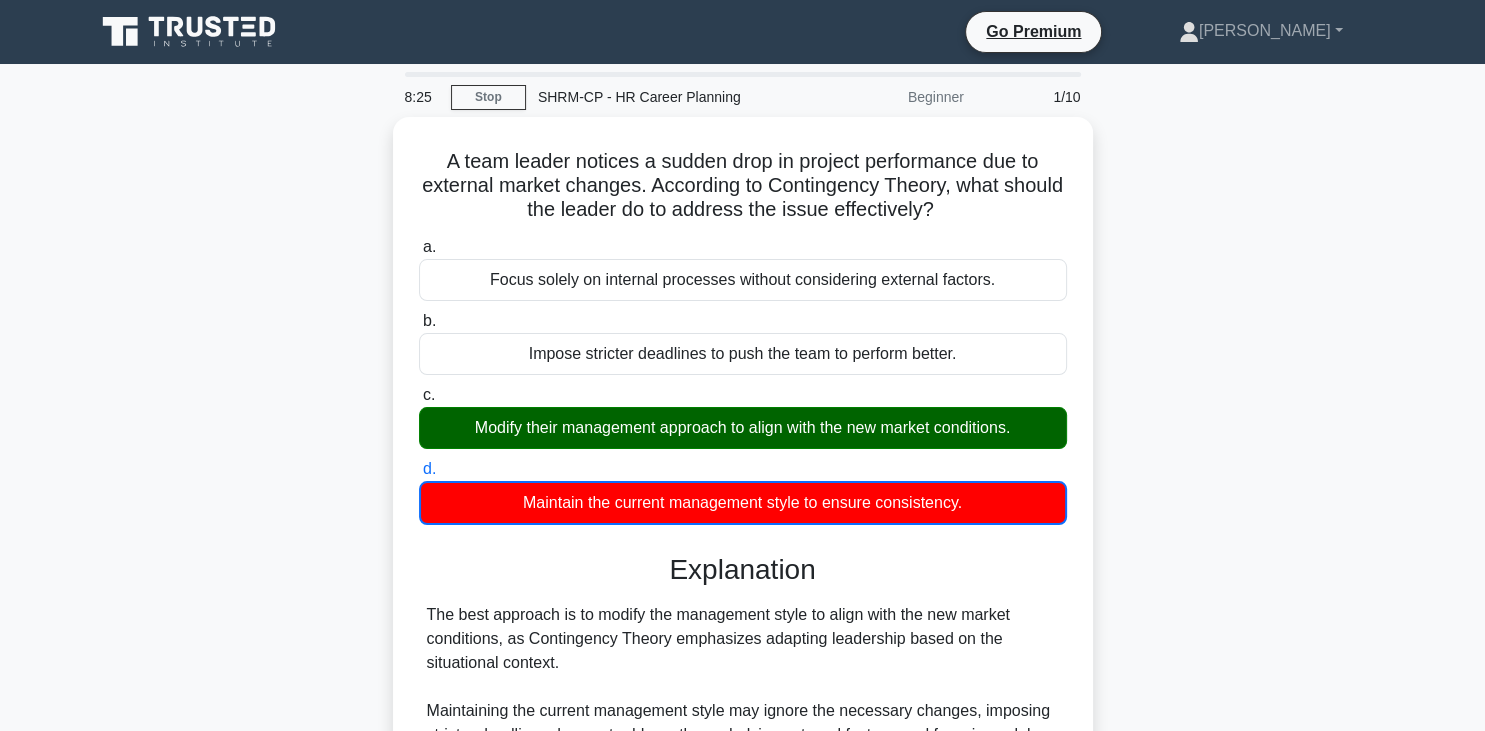 click on "a.
Focus solely on internal processes without considering external factors." at bounding box center (419, 247) 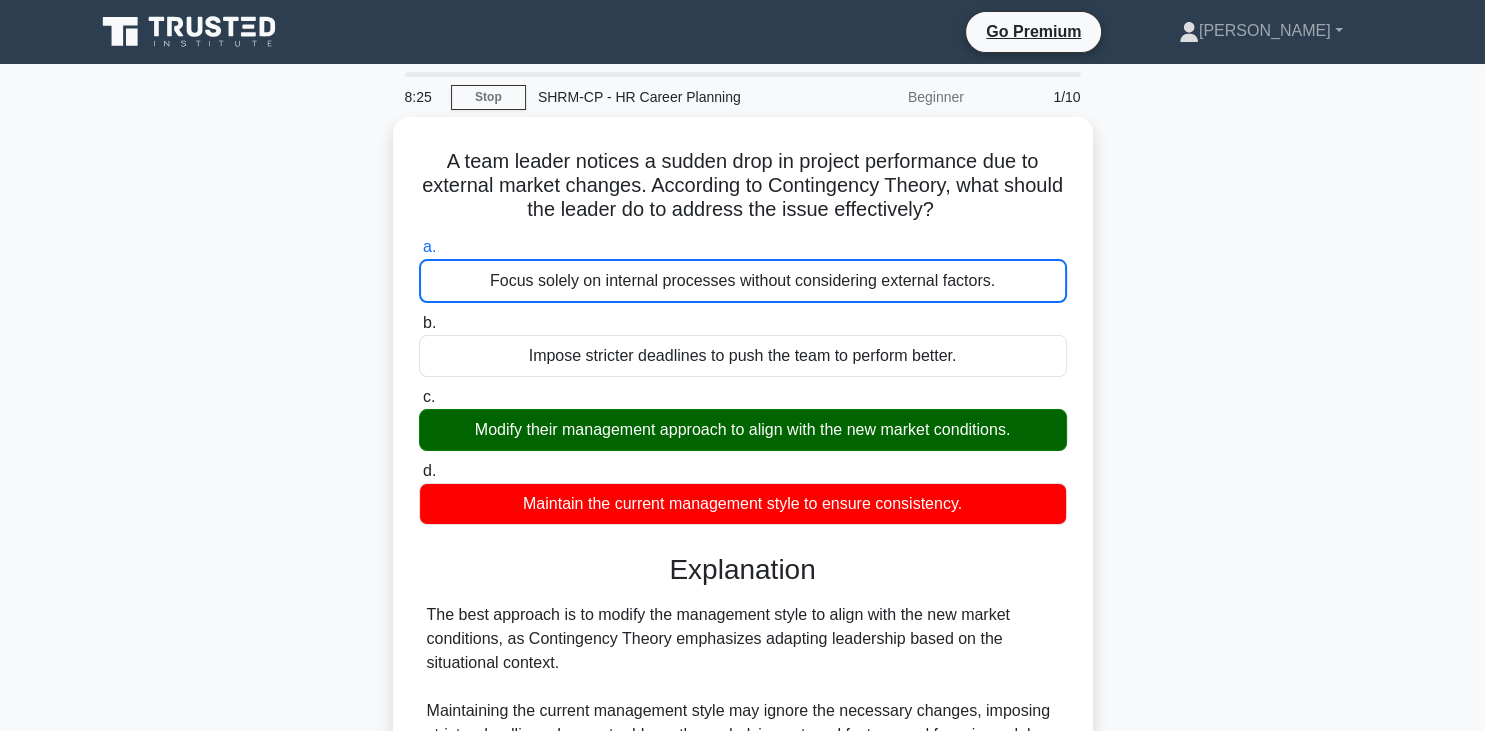 click on "b.
Impose stricter deadlines to push the team to perform better." at bounding box center [419, 323] 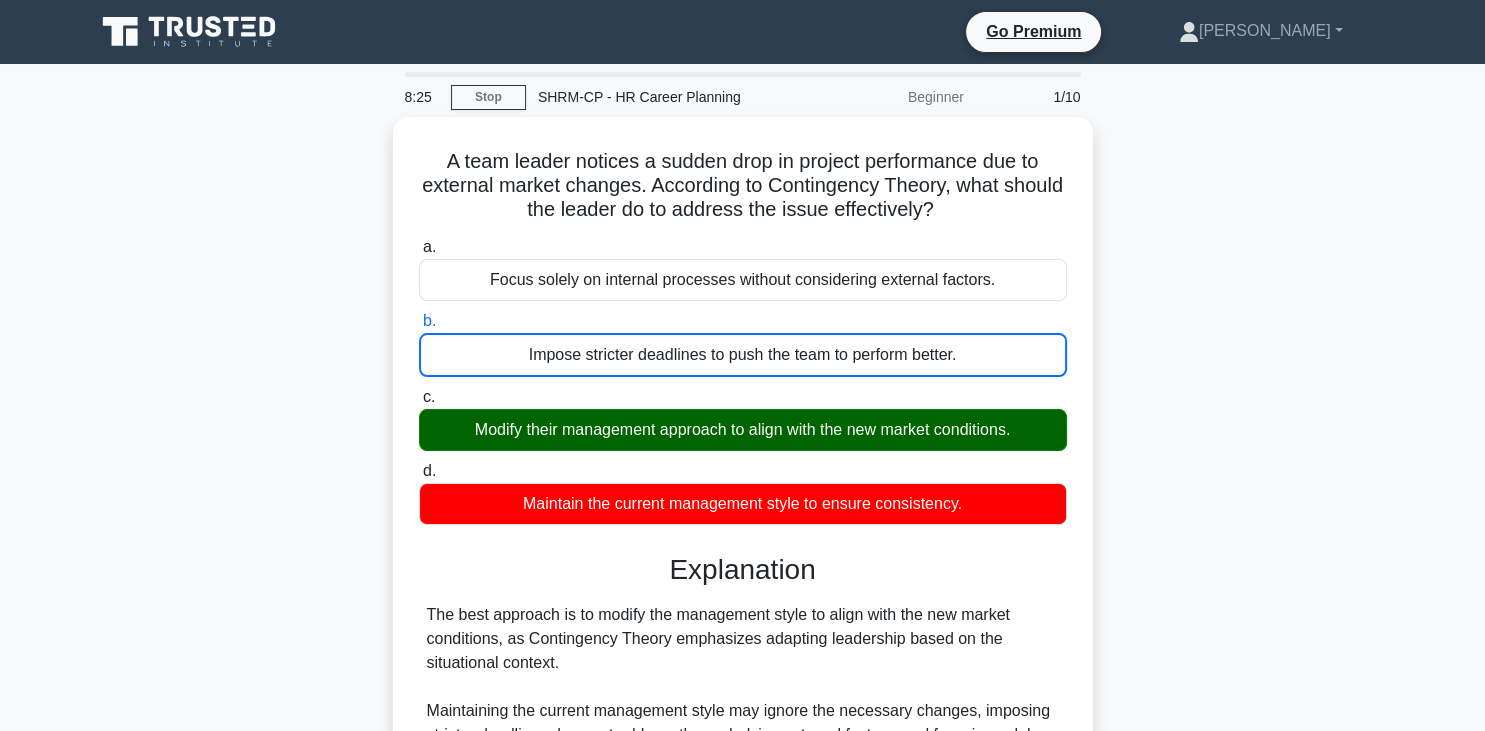 click on "c.
Modify their management approach to align with the new market conditions." at bounding box center (419, 397) 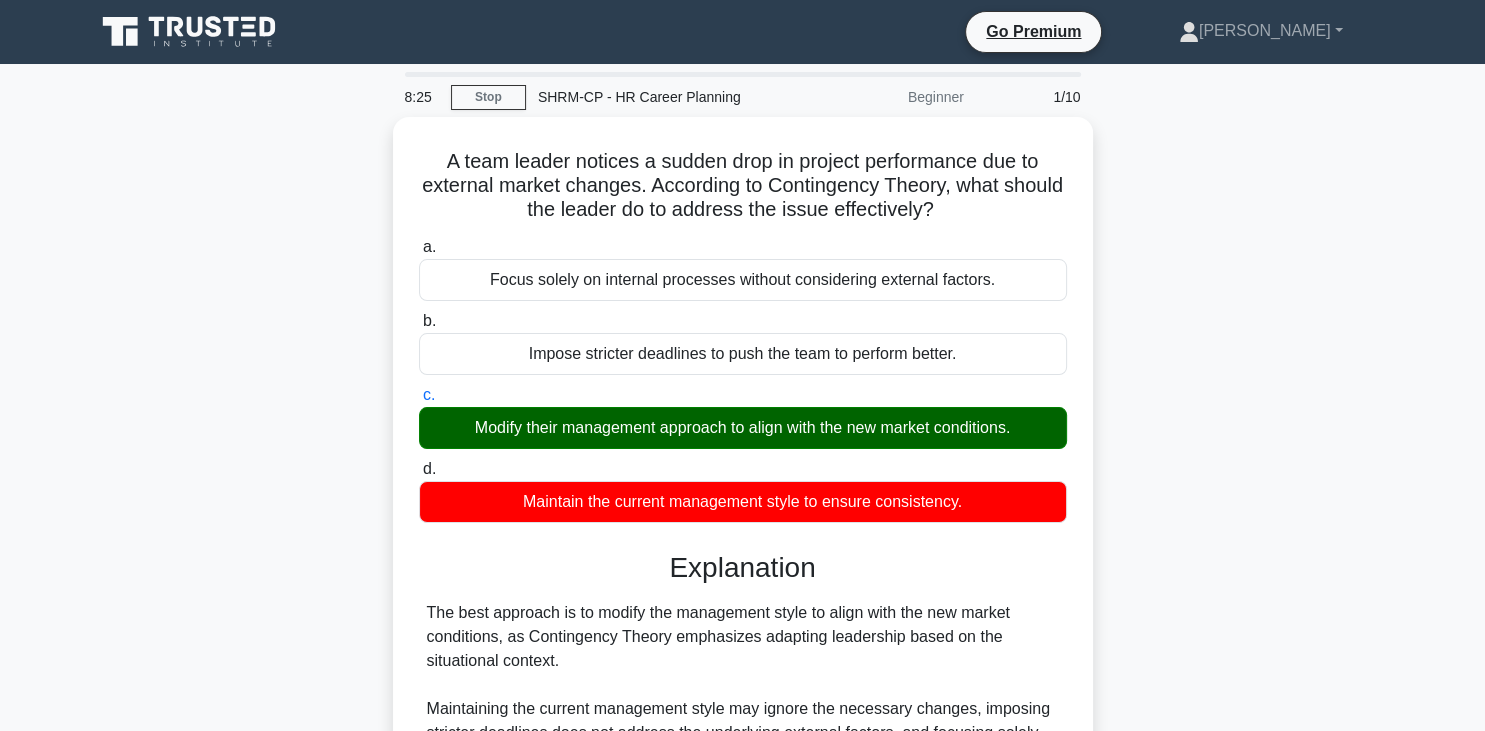 click on "d.
Maintain the current management style to ensure consistency." at bounding box center [419, 469] 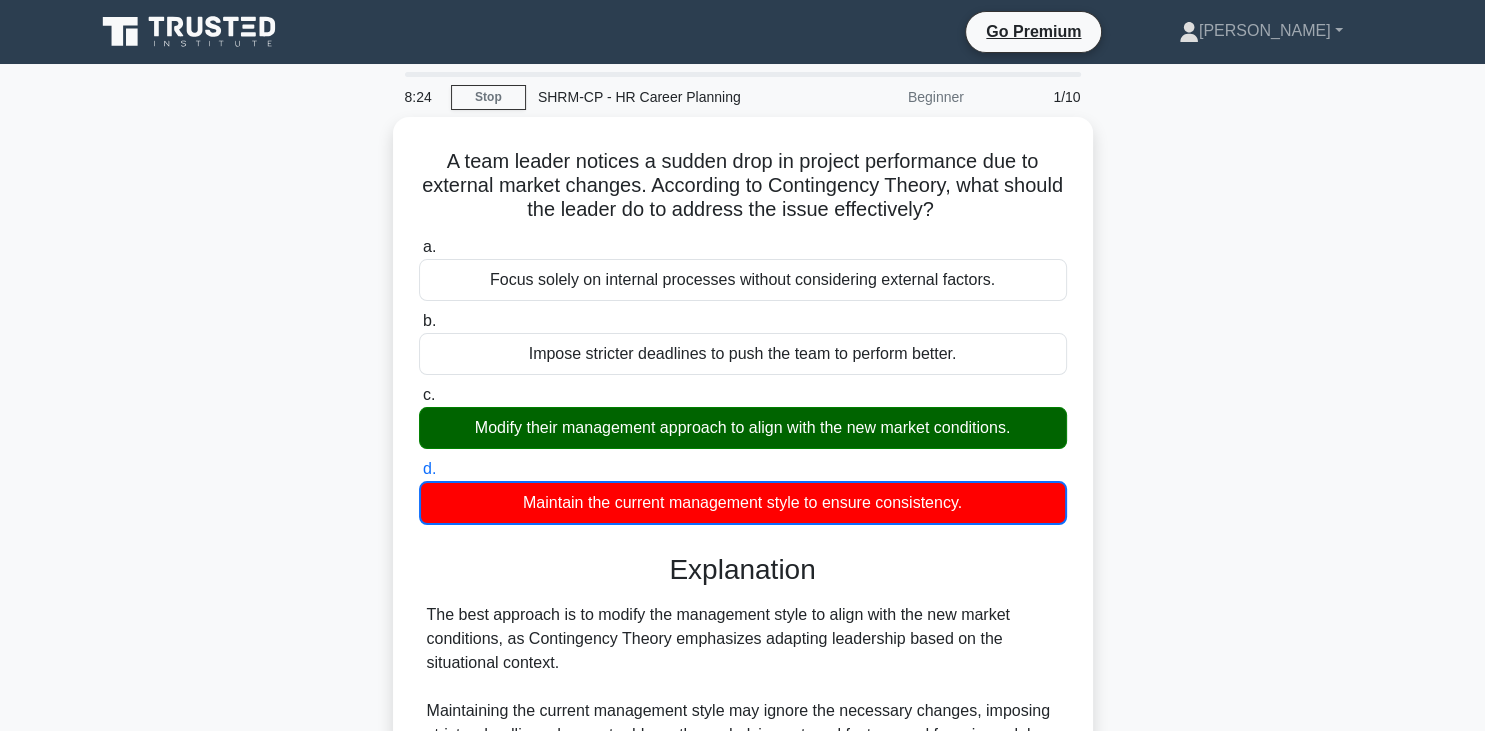 click on "a.
Focus solely on internal processes without considering external factors." at bounding box center (419, 247) 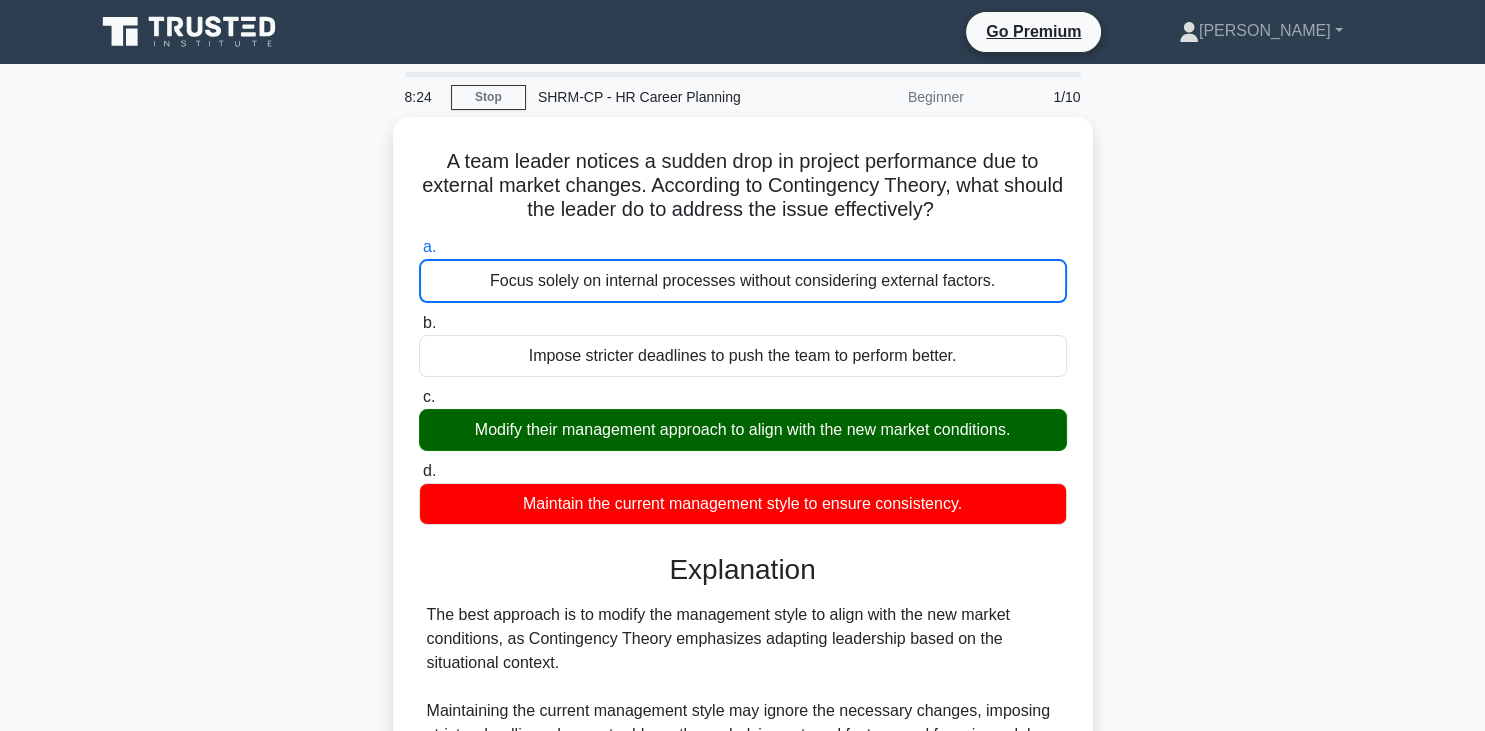 click on "b.
Impose stricter deadlines to push the team to perform better." at bounding box center (419, 323) 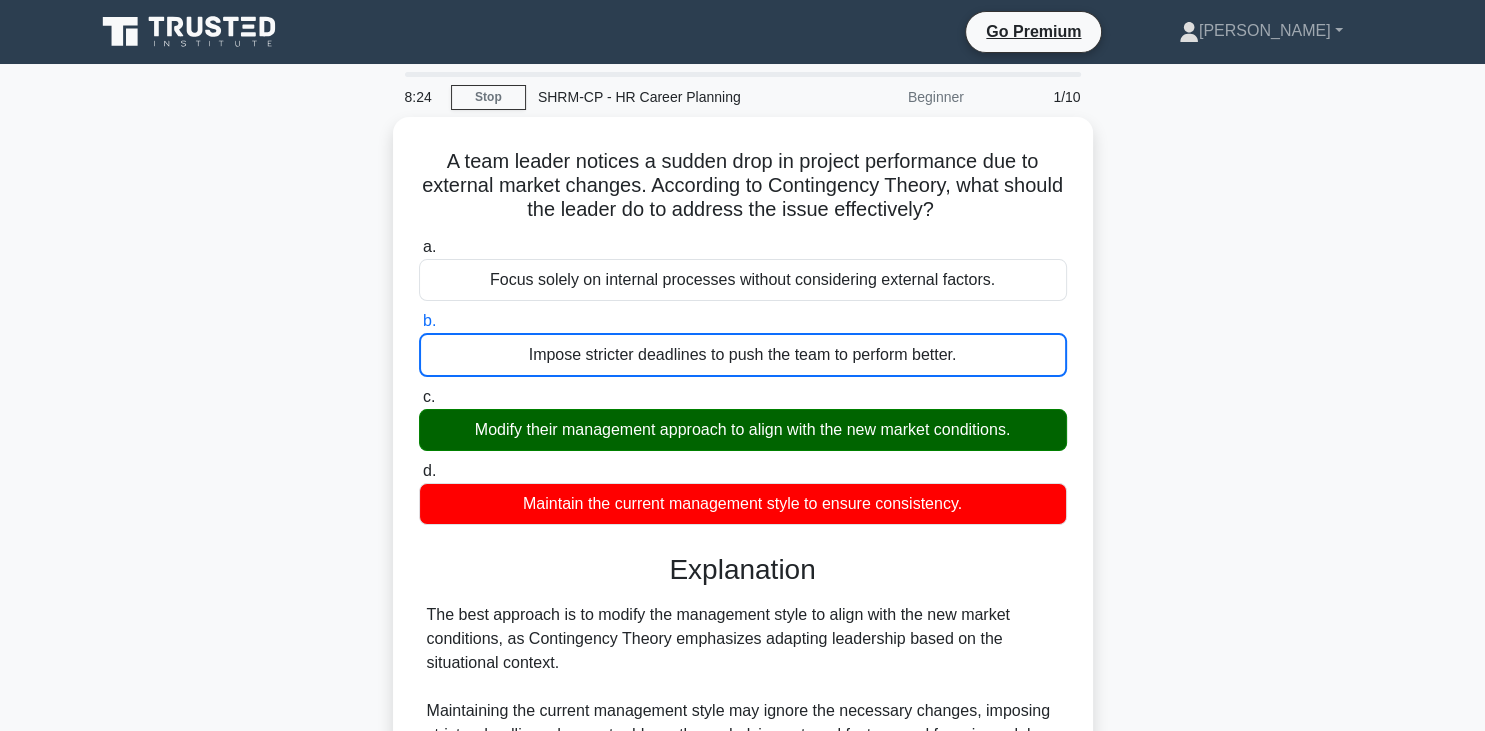 click on "c.
Modify their management approach to align with the new market conditions." at bounding box center [419, 397] 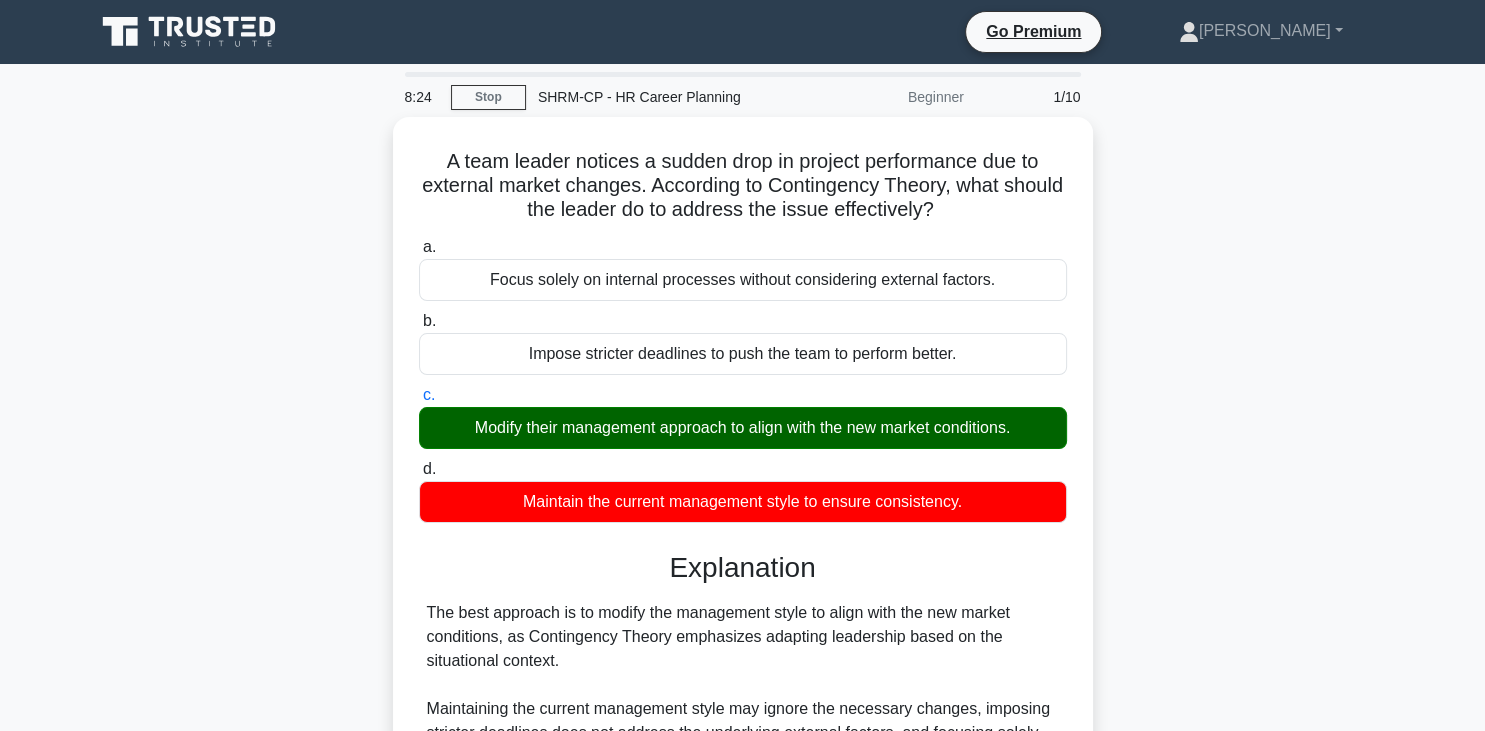 click on "d.
Maintain the current management style to ensure consistency." at bounding box center (419, 469) 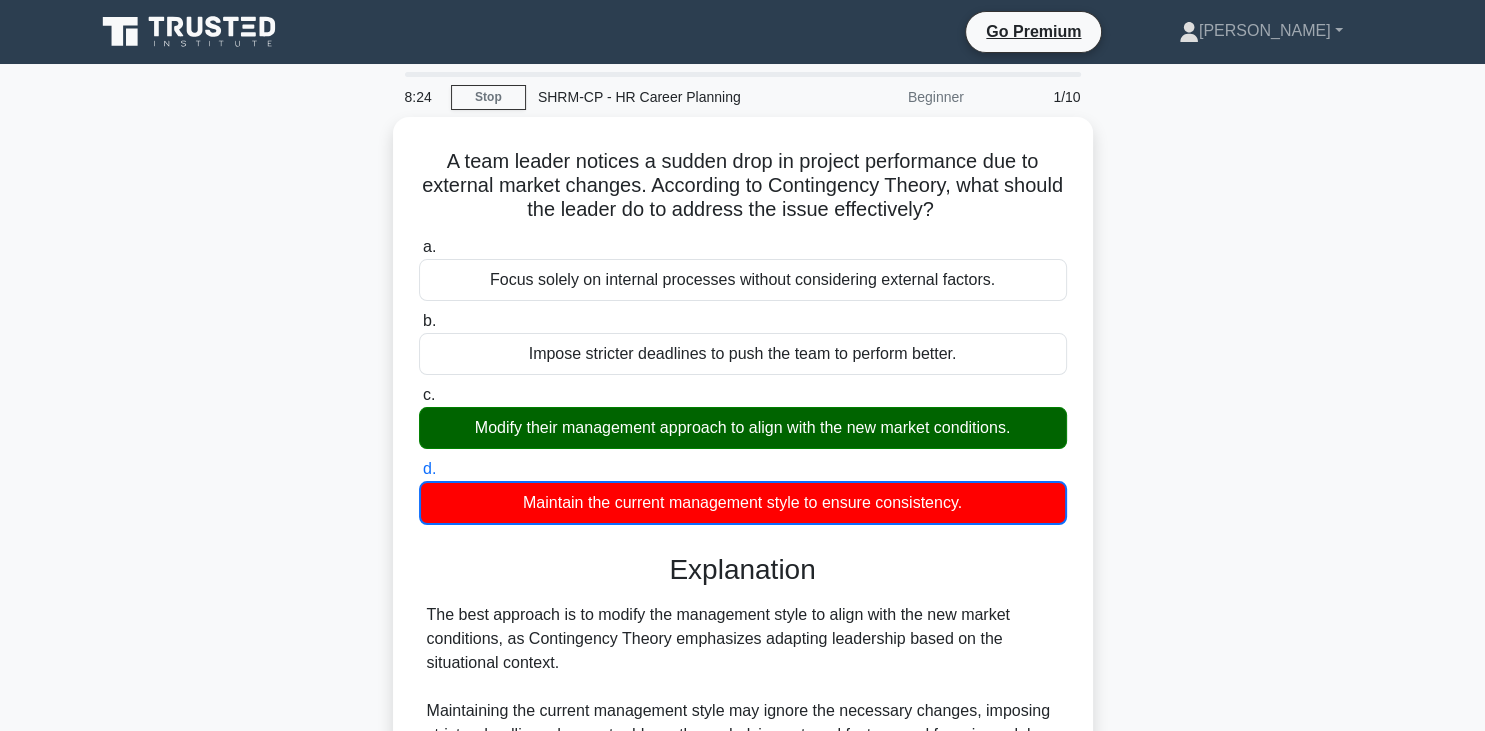 click on "a.
Focus solely on internal processes without considering external factors." at bounding box center [419, 247] 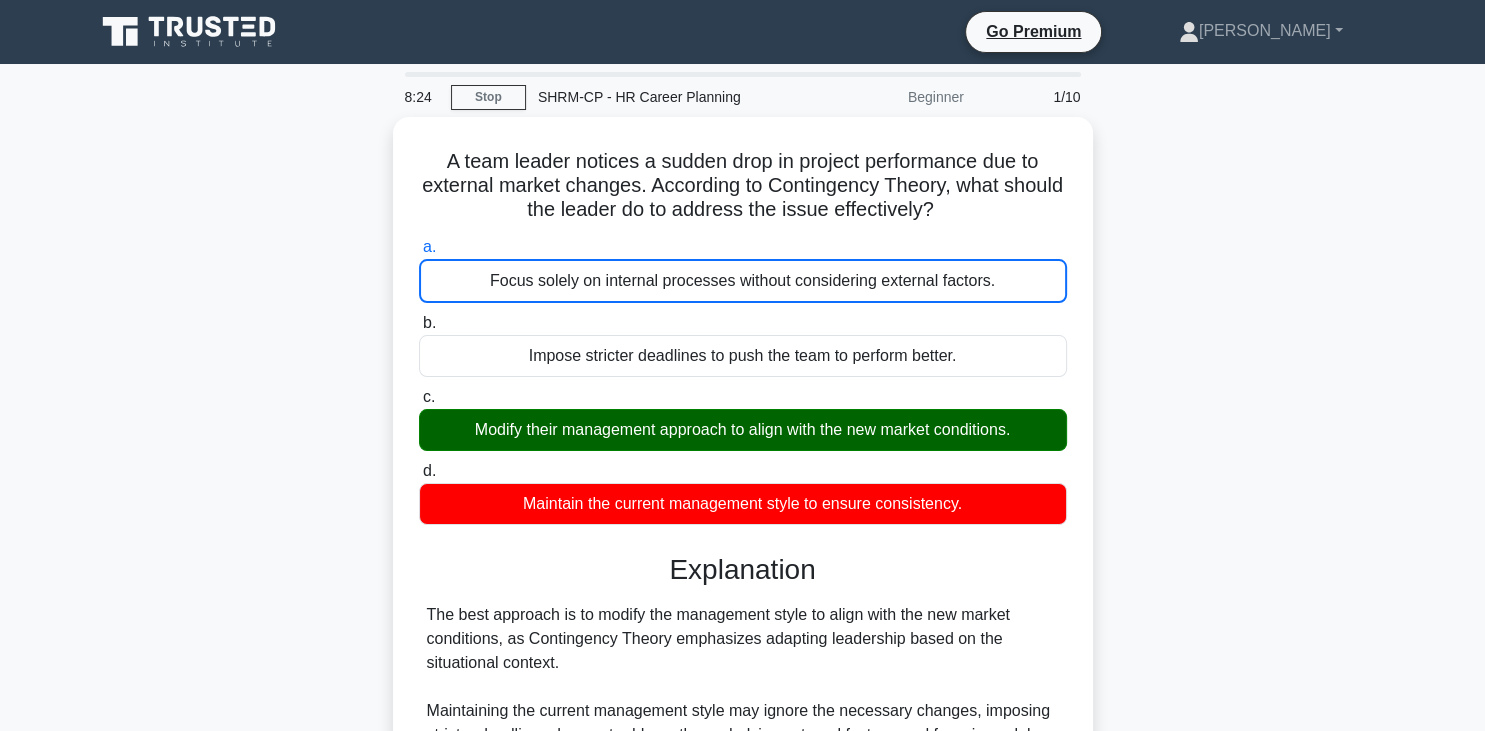 click on "b.
Impose stricter deadlines to push the team to perform better." at bounding box center [419, 323] 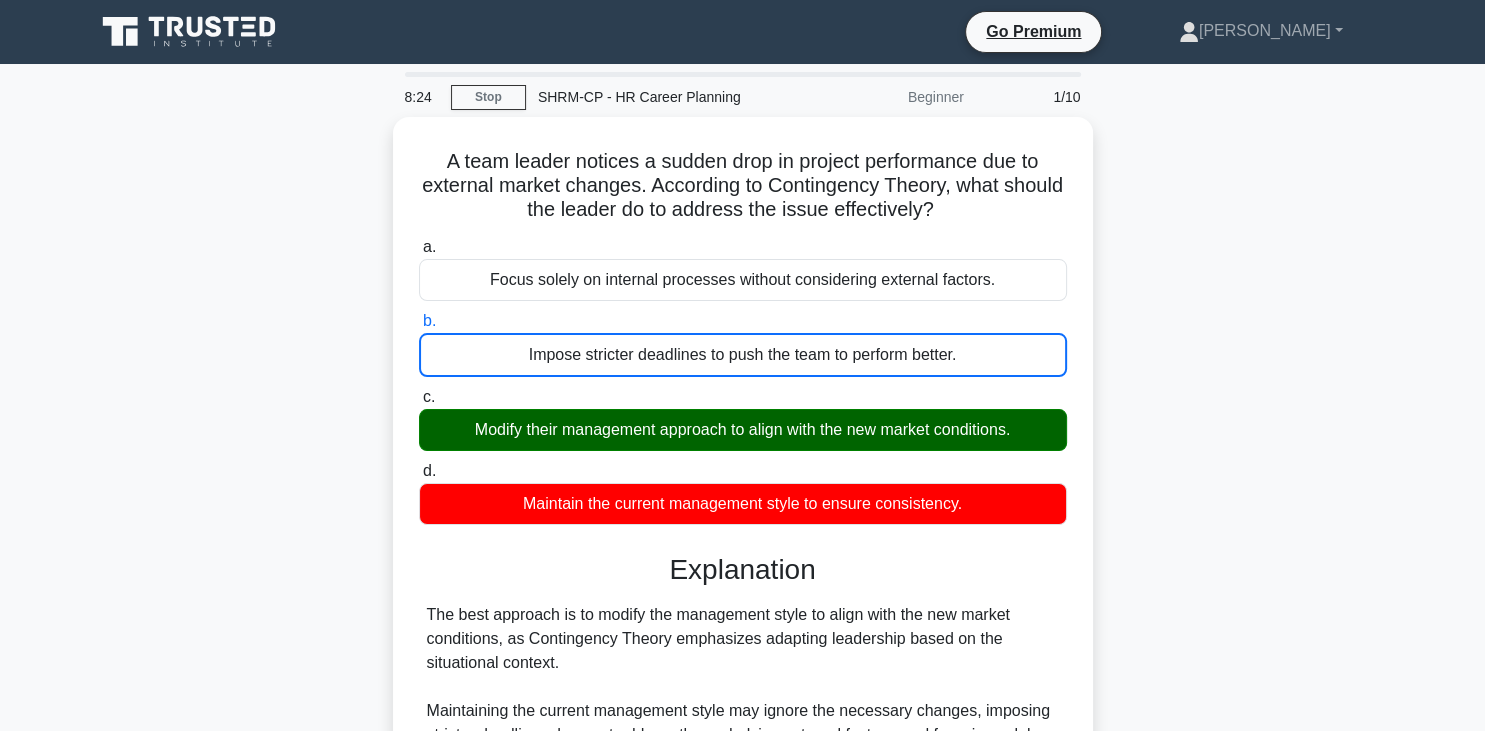 click on "c.
Modify their management approach to align with the new market conditions." at bounding box center [419, 397] 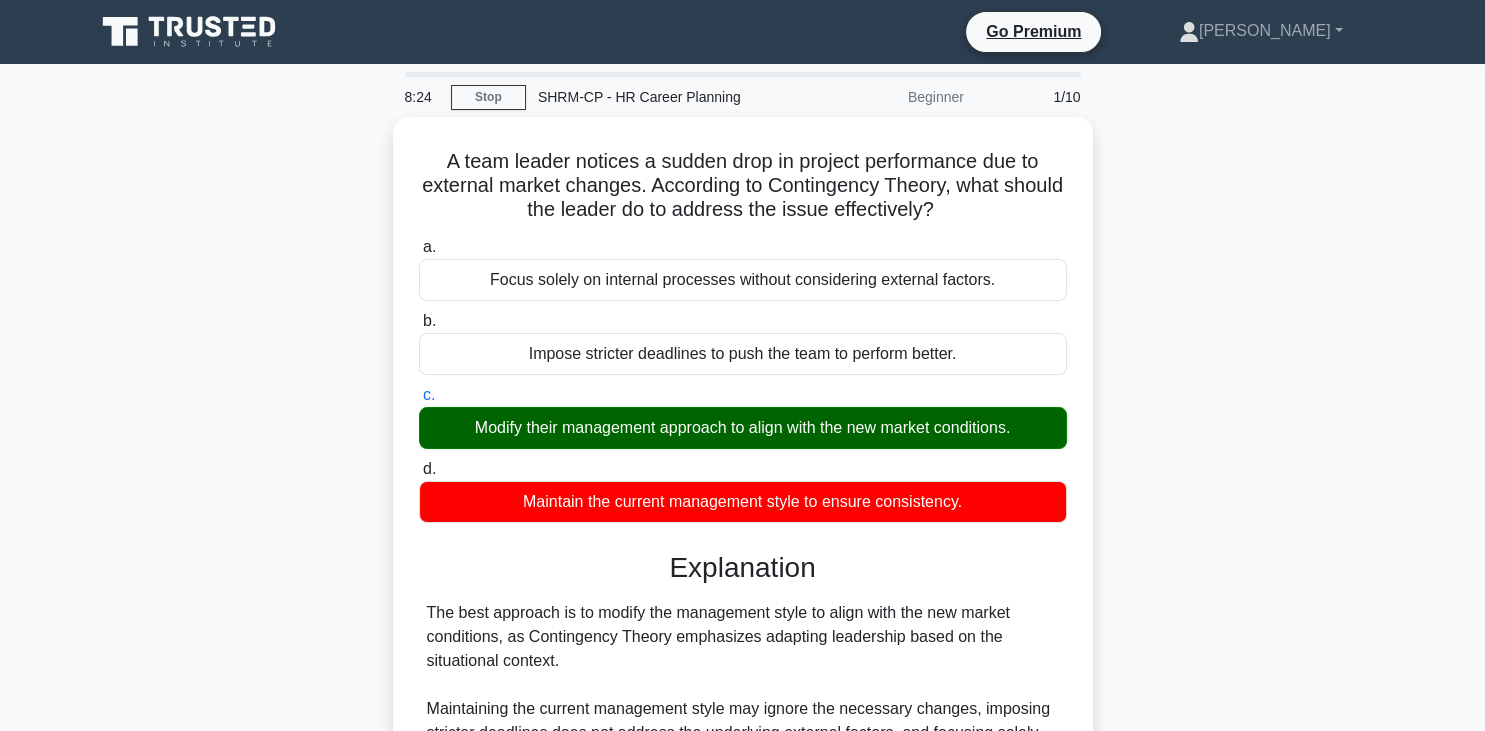 click on "d.
Maintain the current management style to ensure consistency." at bounding box center (419, 469) 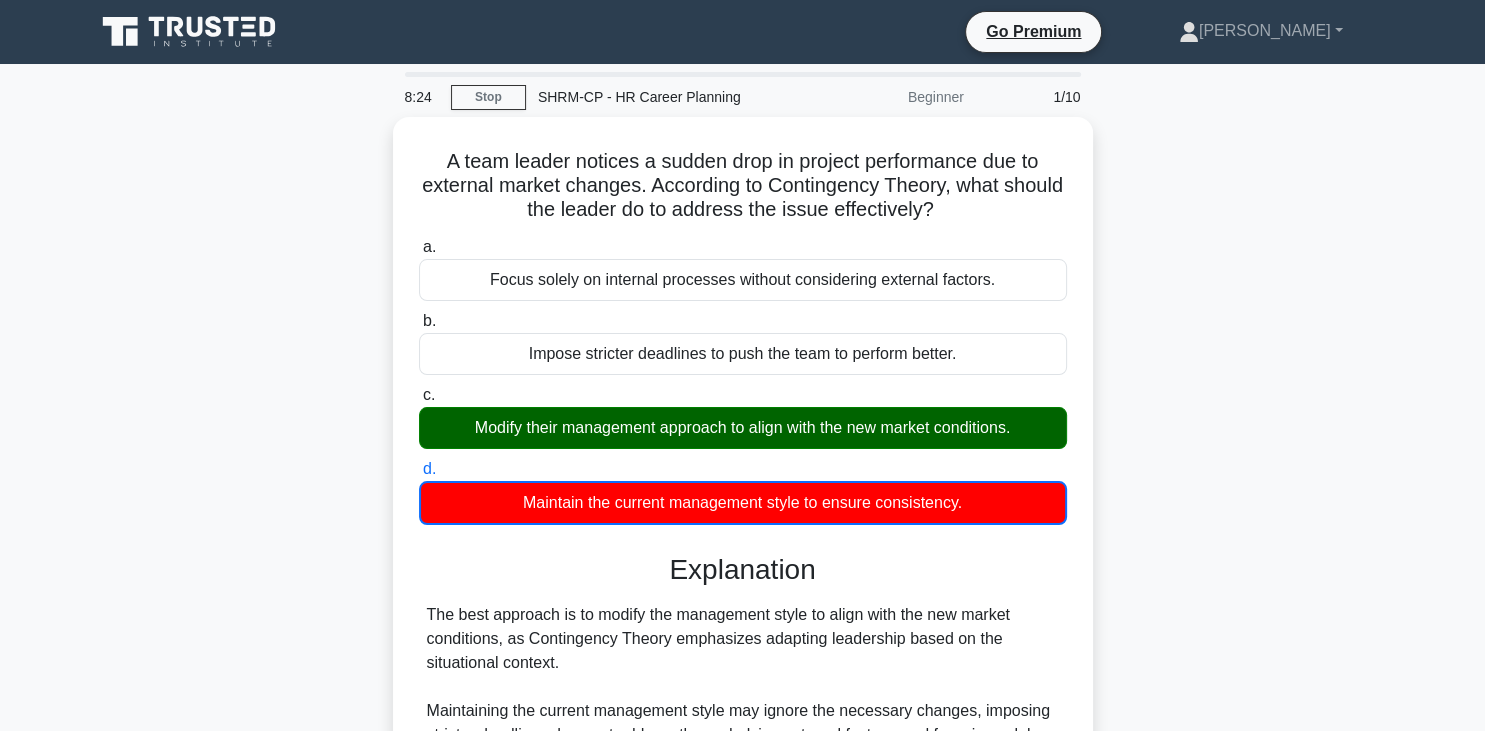 click on "a.
Focus solely on internal processes without considering external factors." at bounding box center [419, 247] 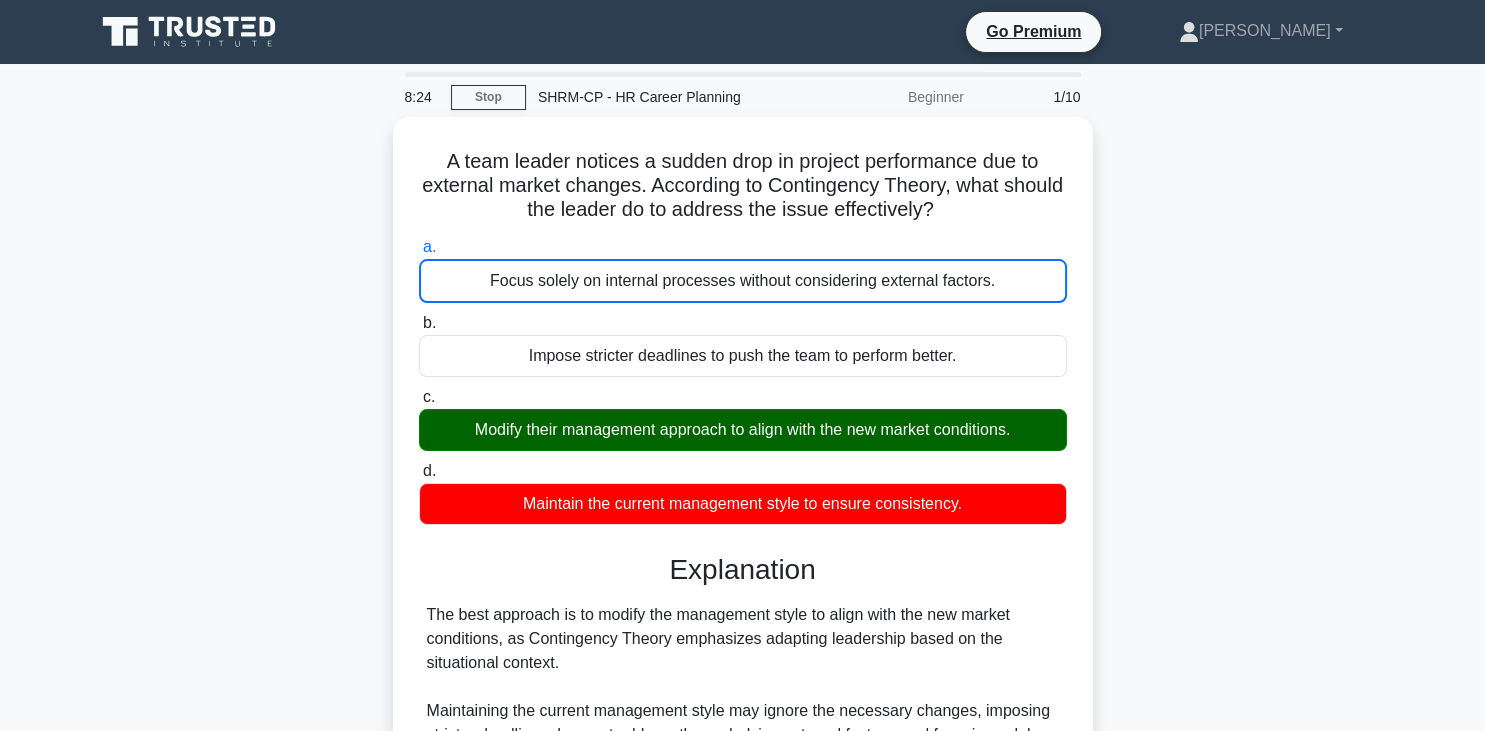 click on "b.
Impose stricter deadlines to push the team to perform better." at bounding box center (419, 323) 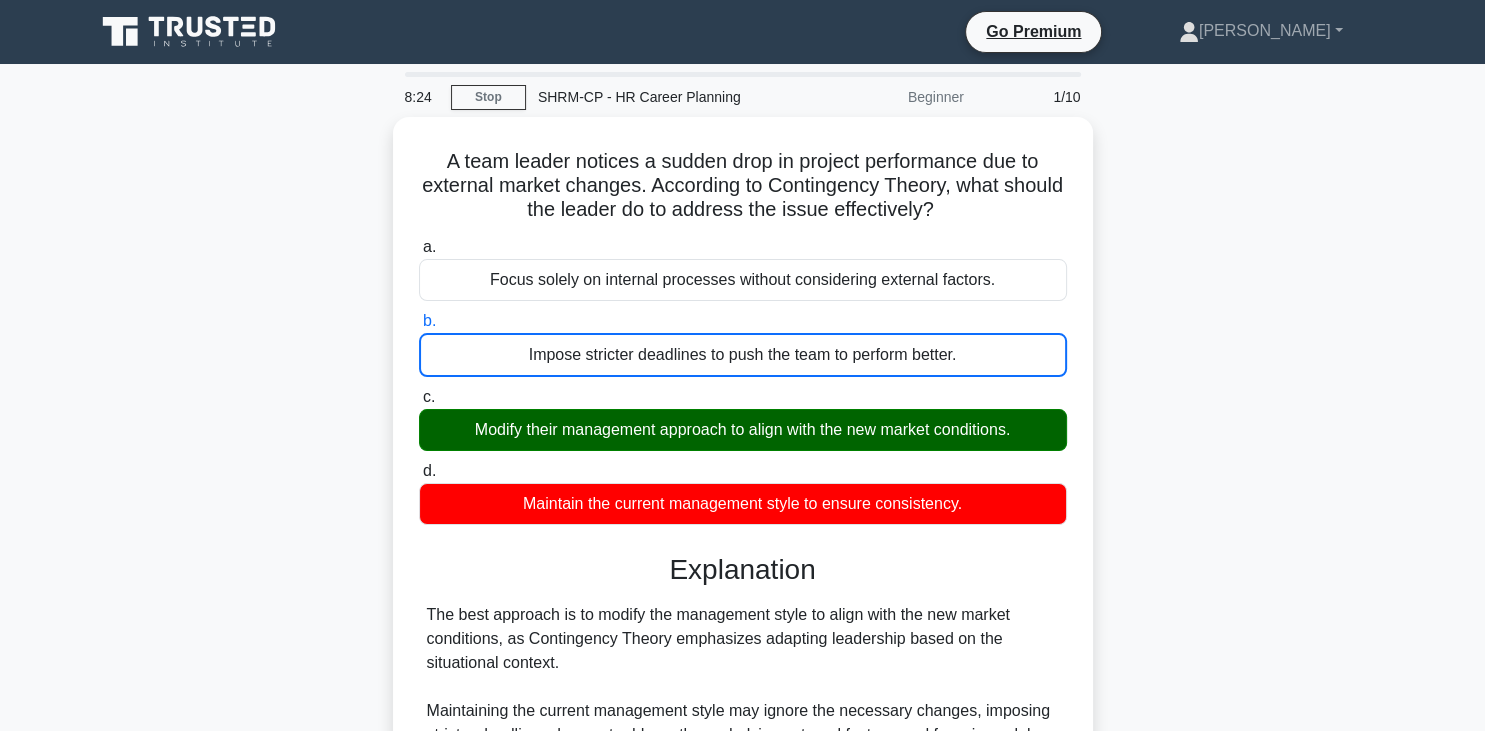 click on "c.
Modify their management approach to align with the new market conditions." at bounding box center (419, 397) 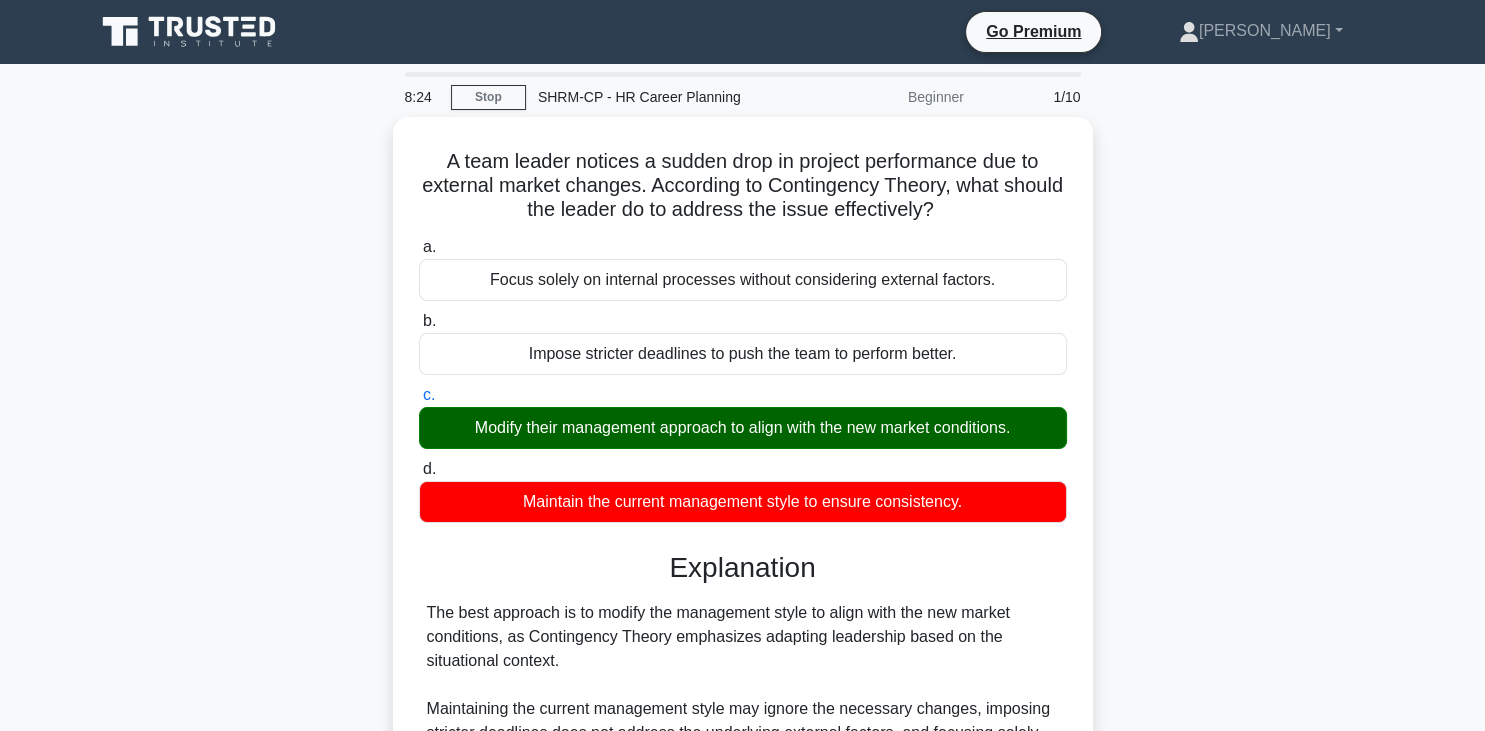 click on "d.
Maintain the current management style to ensure consistency." at bounding box center (419, 469) 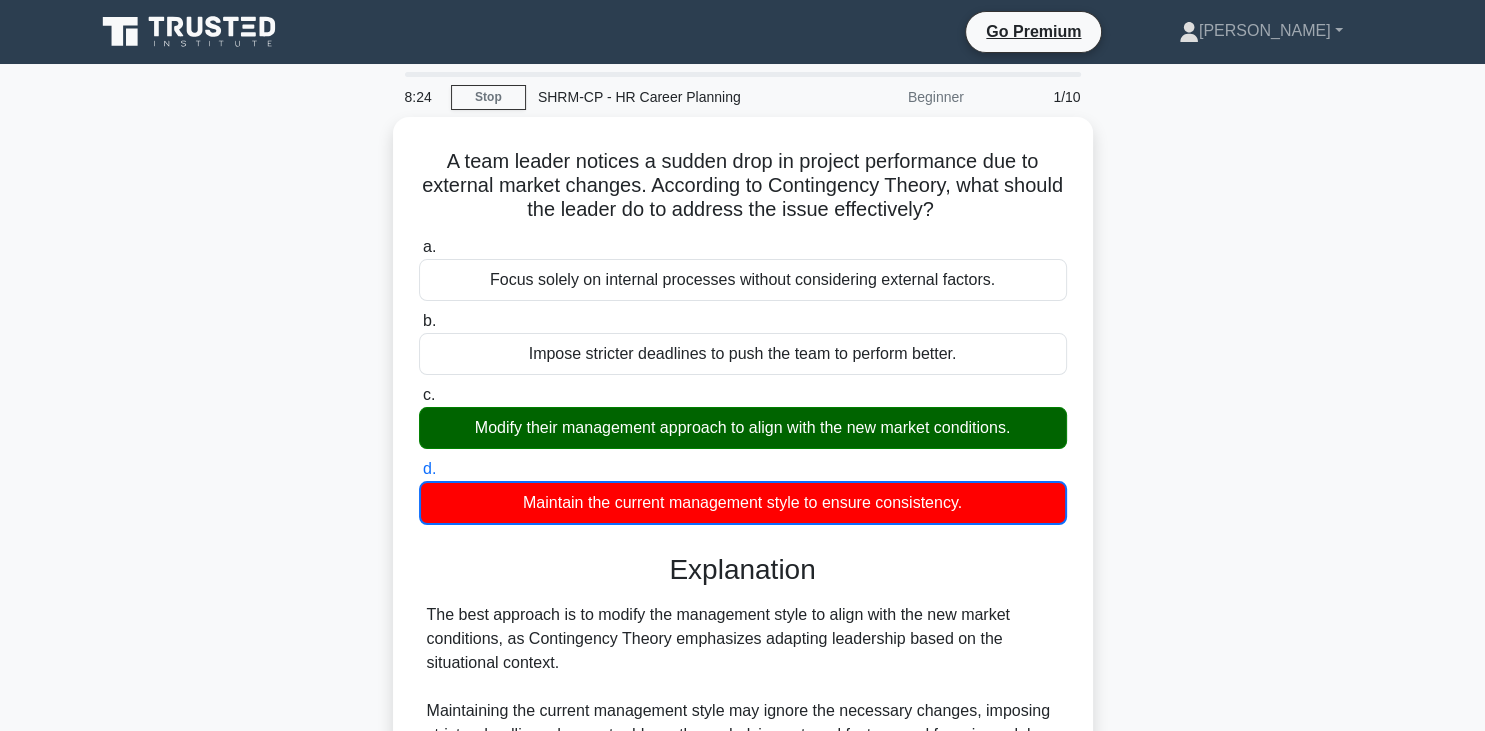 click on "a.
Focus solely on internal processes without considering external factors." at bounding box center [419, 247] 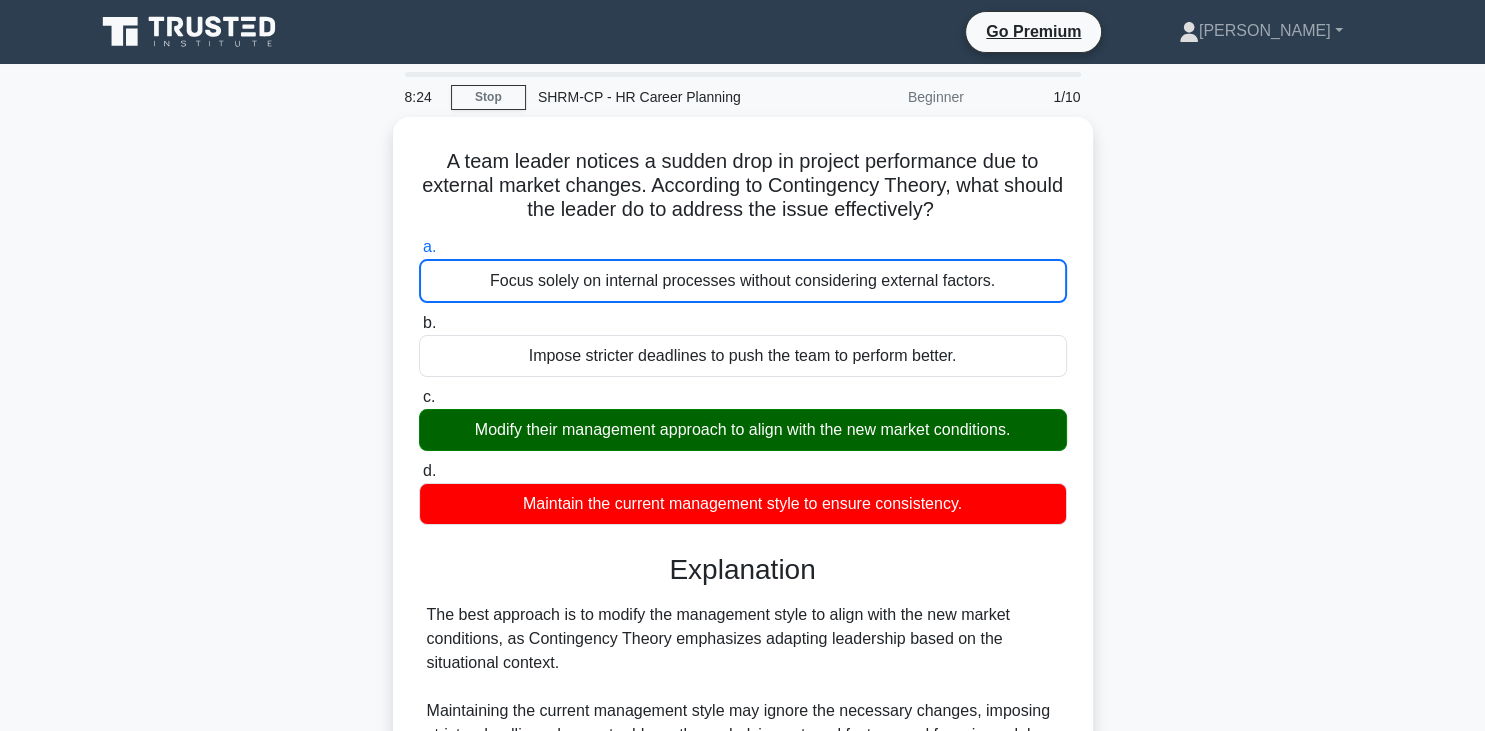 click on "b.
Impose stricter deadlines to push the team to perform better." at bounding box center [419, 323] 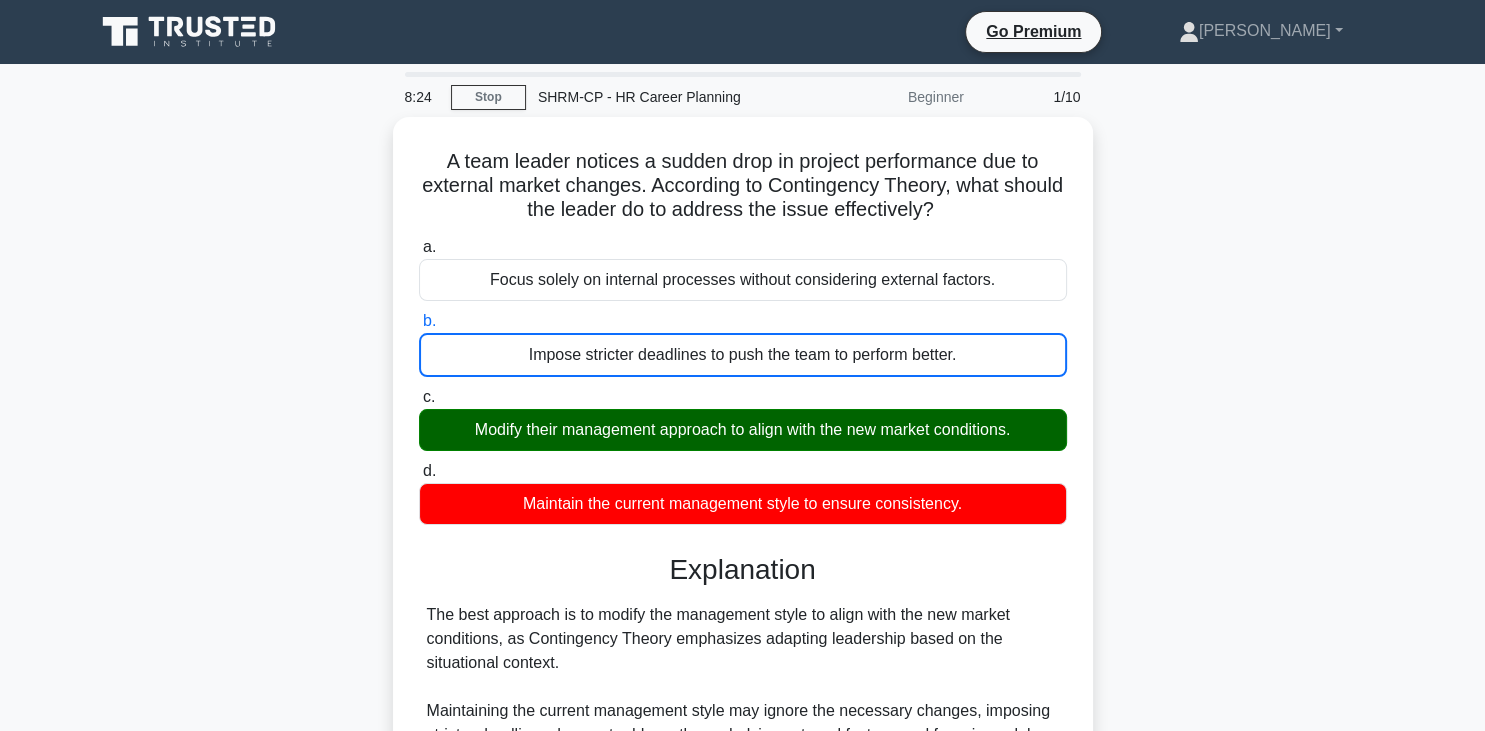 click on "c.
Modify their management approach to align with the new market conditions." at bounding box center [419, 397] 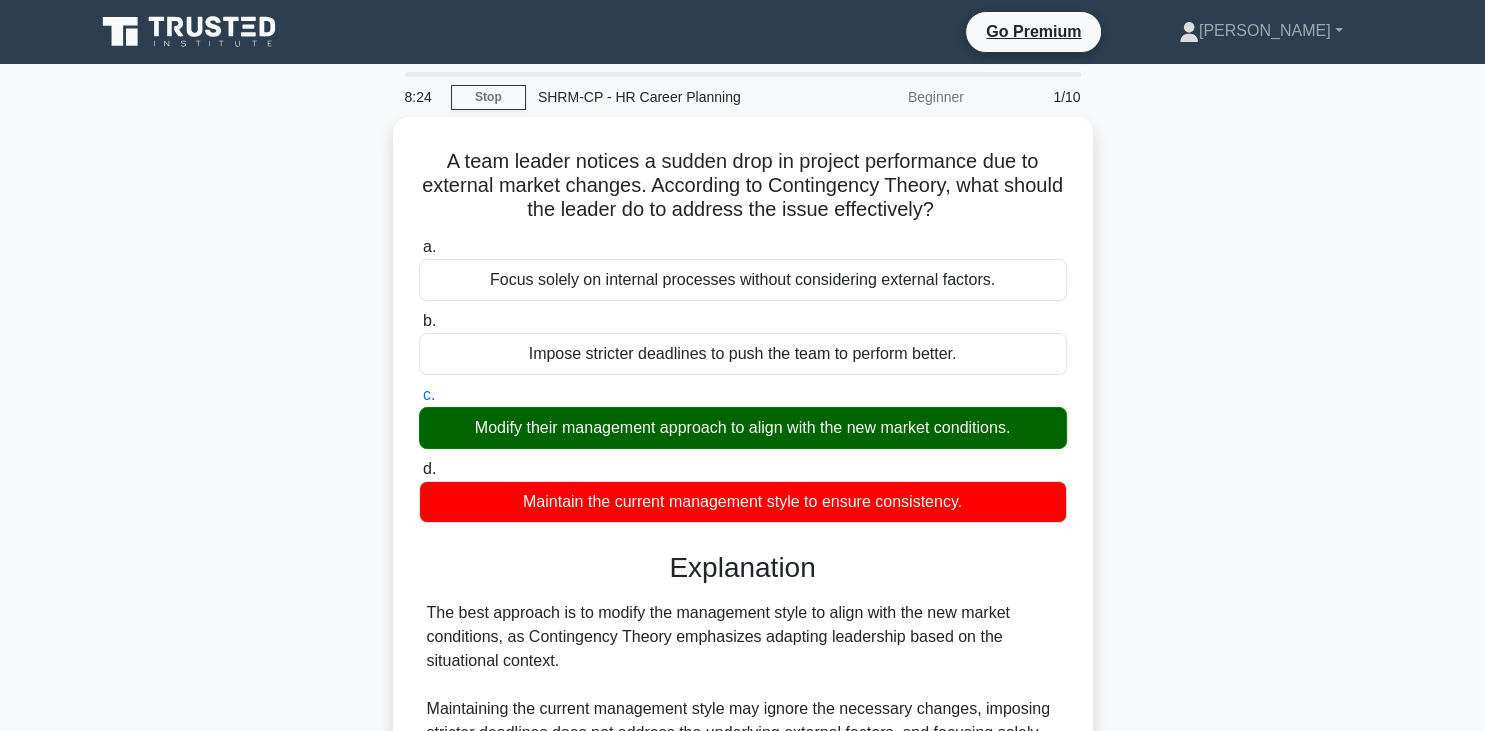 click on "d.
Maintain the current management style to ensure consistency." at bounding box center (419, 469) 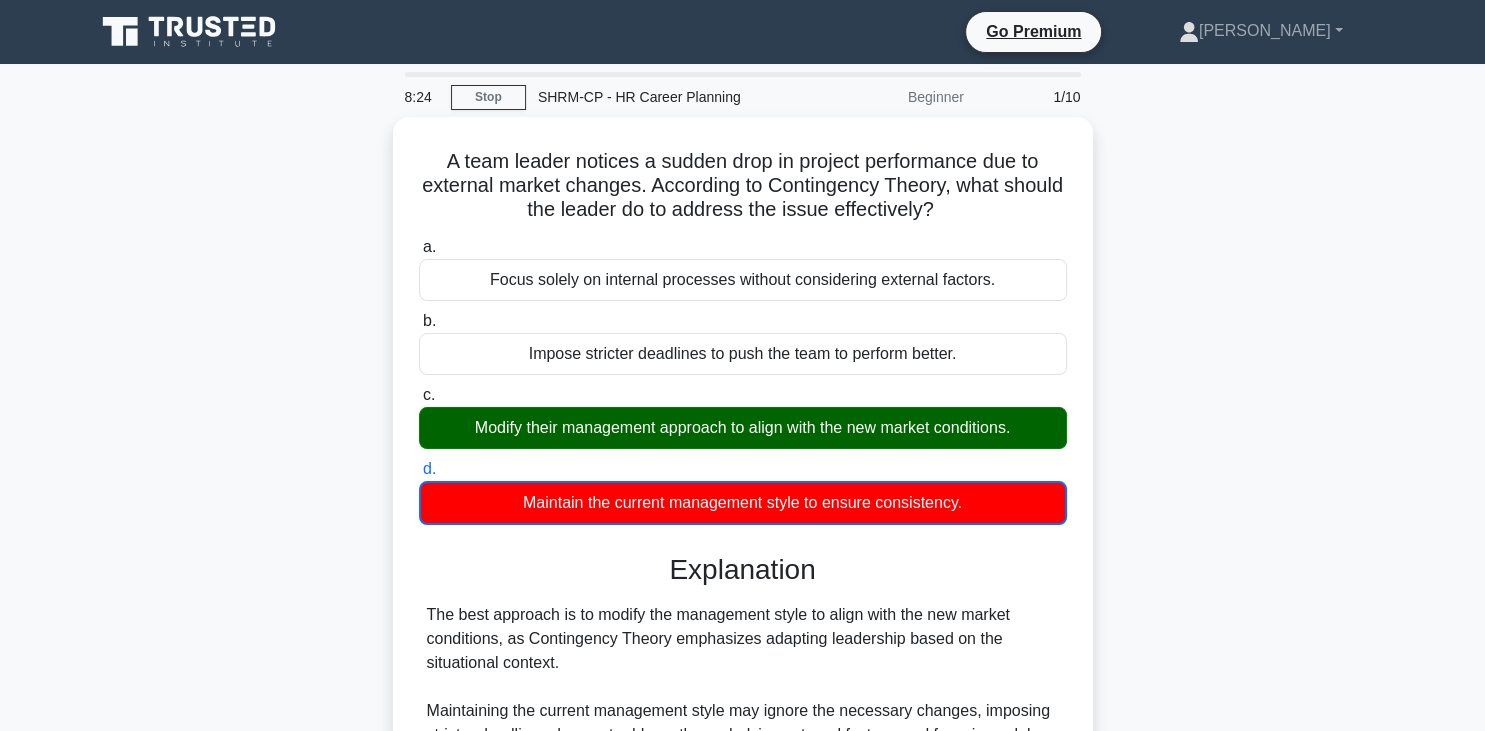 click on "a.
Focus solely on internal processes without considering external factors." at bounding box center [419, 247] 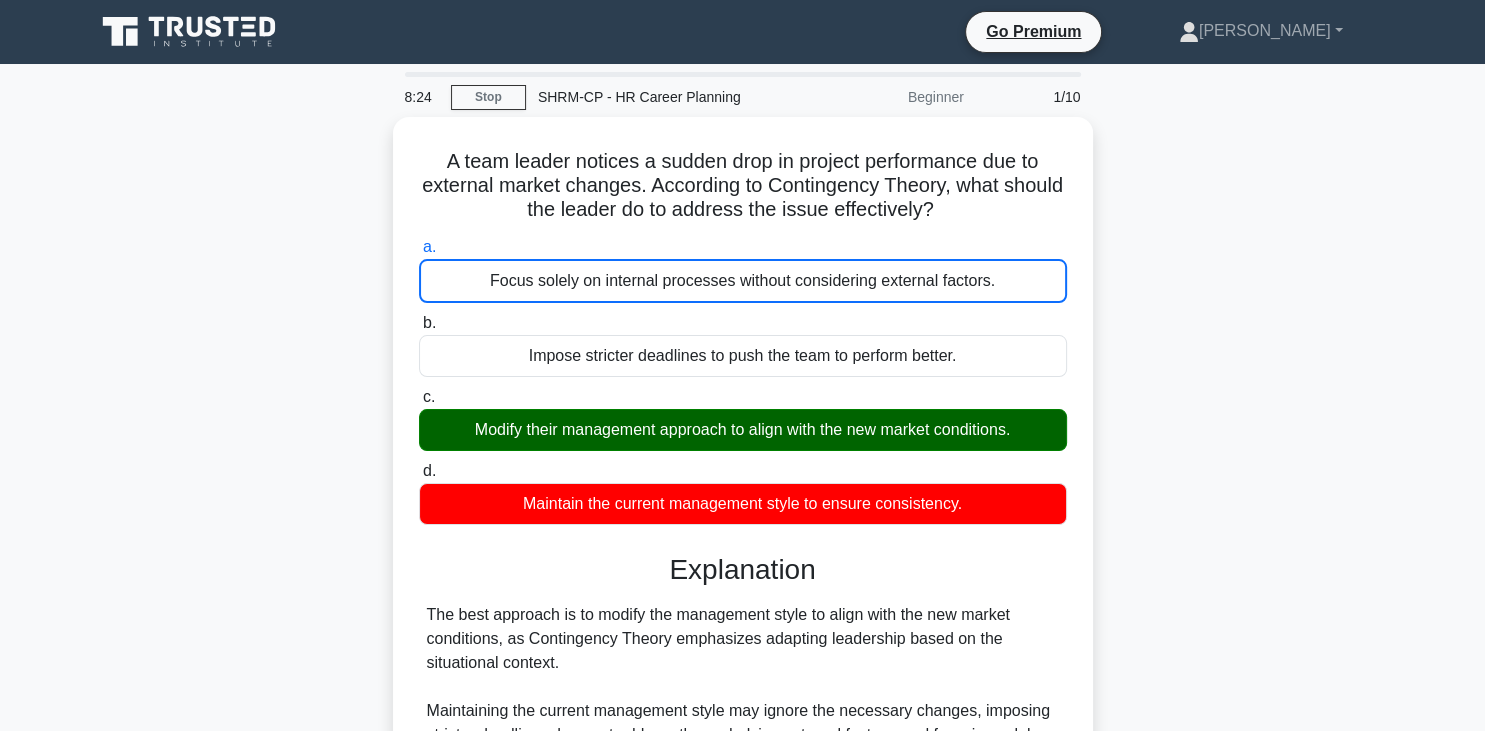 click on "b.
Impose stricter deadlines to push the team to perform better." at bounding box center [419, 323] 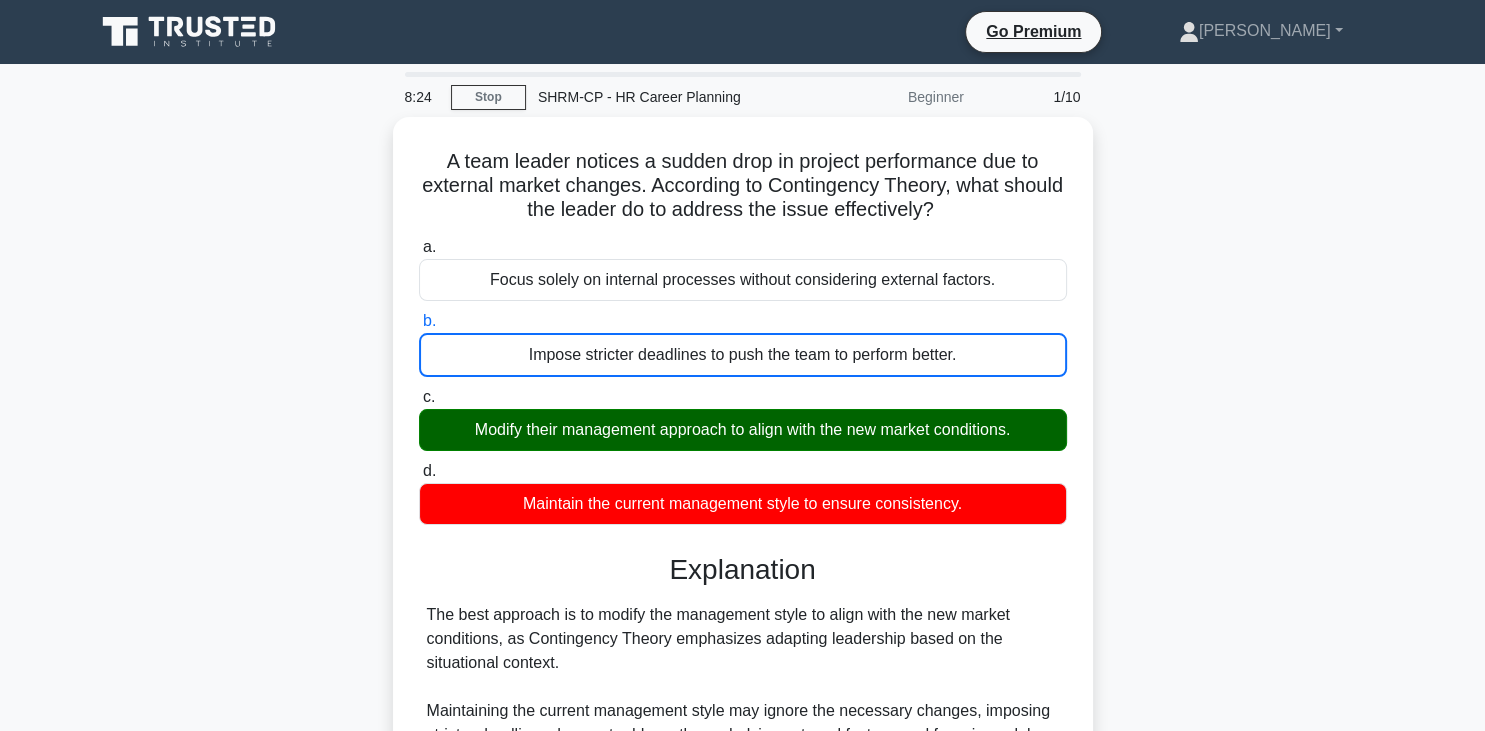 click on "c.
Modify their management approach to align with the new market conditions." at bounding box center (419, 397) 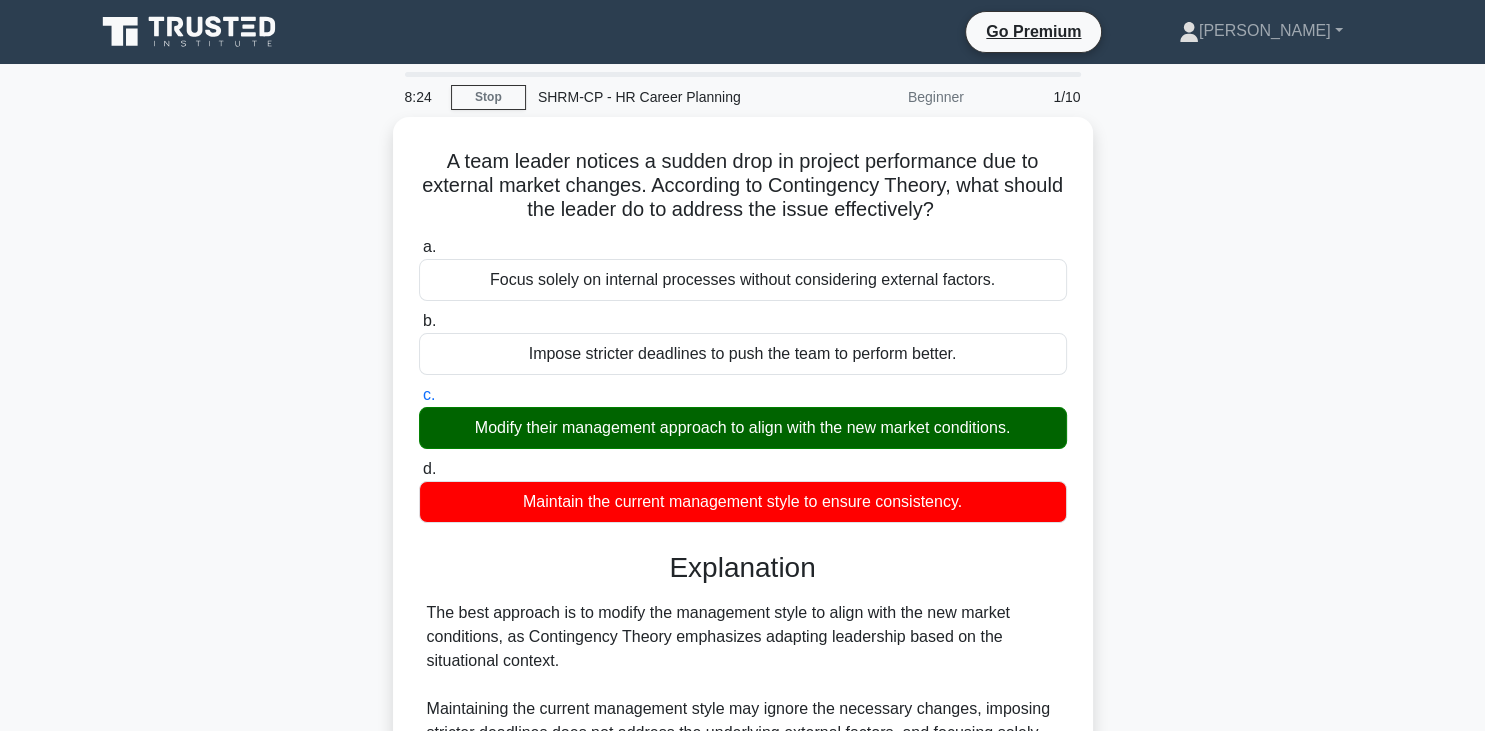 click on "d.
Maintain the current management style to ensure consistency." at bounding box center [419, 469] 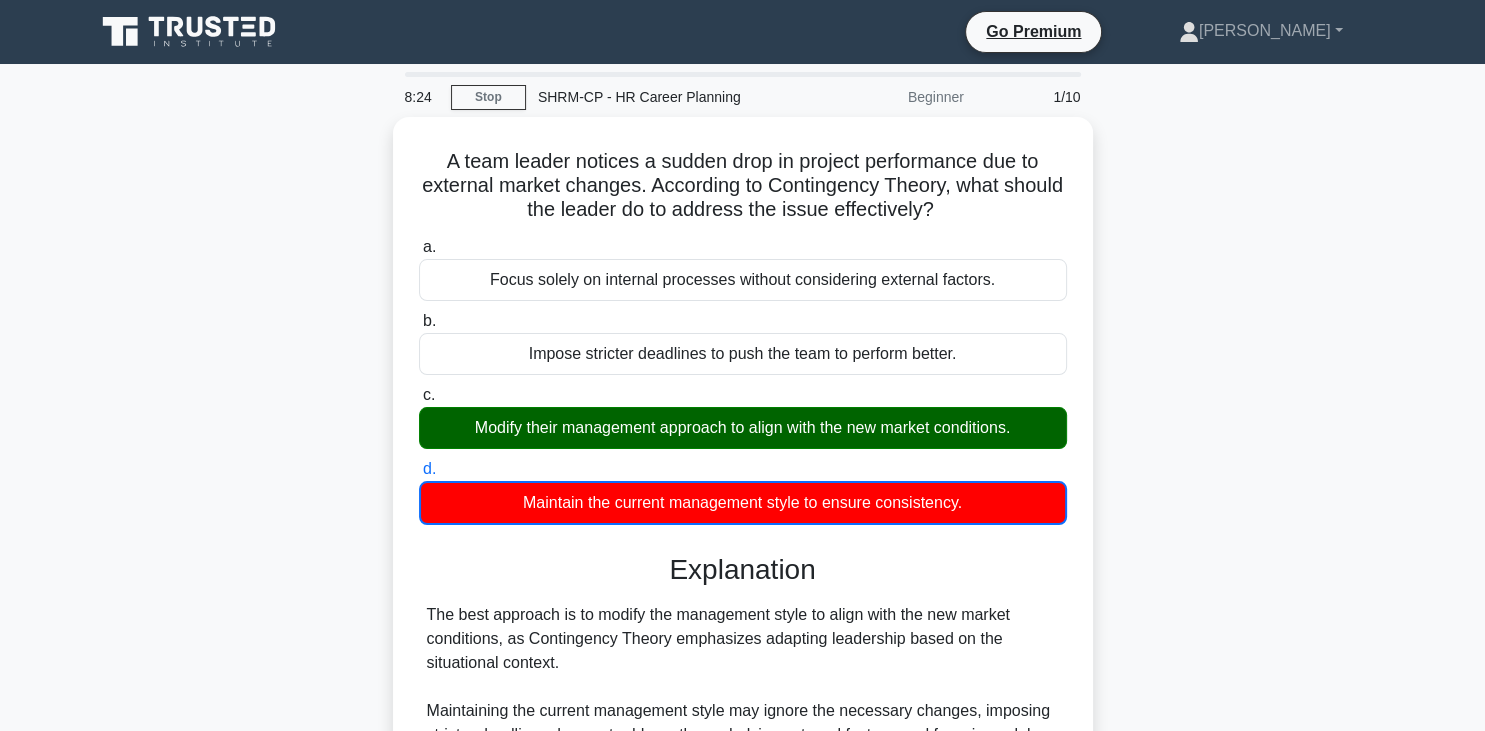 click on "a.
Focus solely on internal processes without considering external factors." at bounding box center (419, 247) 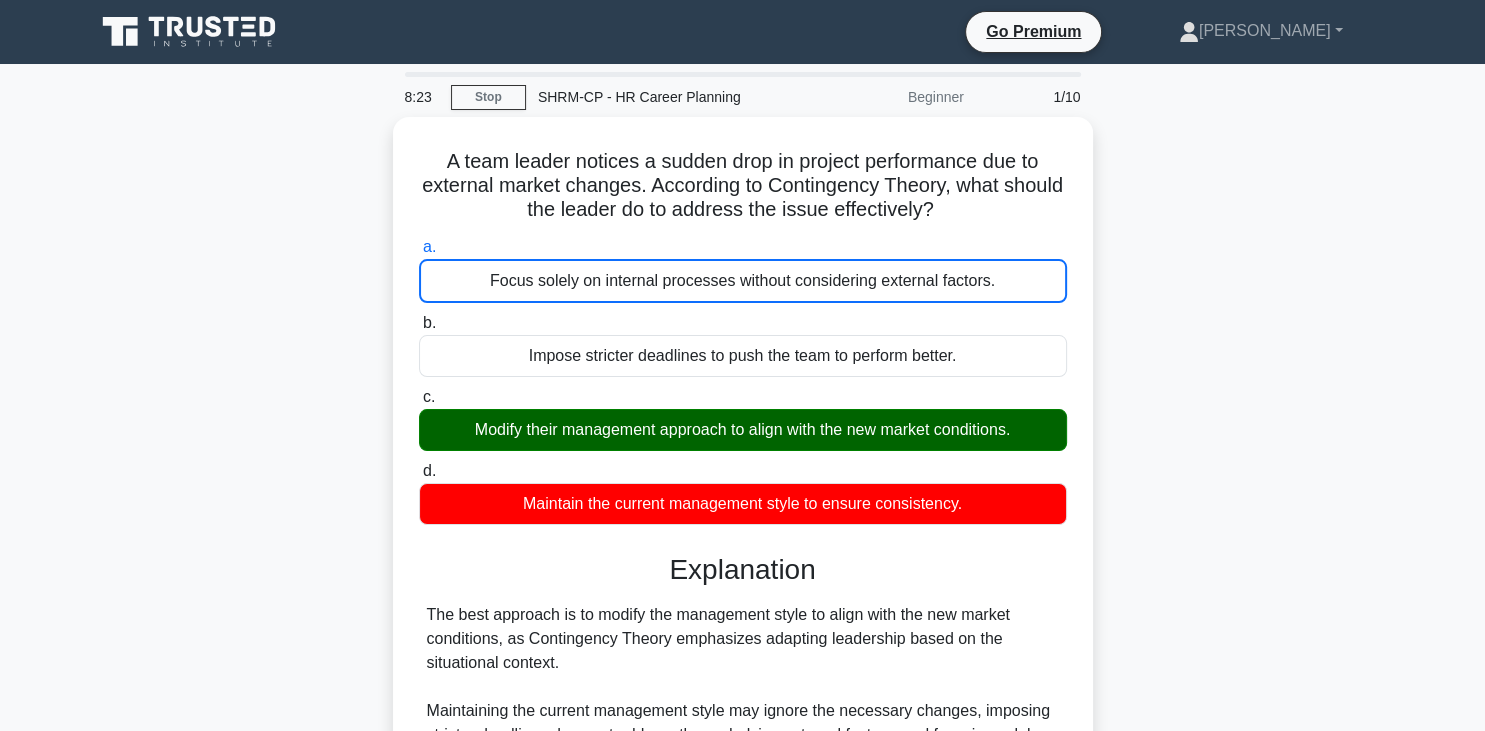 click on "A team leader notices a sudden drop in project performance due to external market changes. According to Contingency Theory, what should the leader do to address the issue effectively?
.spinner_0XTQ{transform-origin:center;animation:spinner_y6GP .75s linear infinite}@keyframes spinner_y6GP{100%{transform:rotate(360deg)}}
a.
Focus solely on internal processes without considering external factors.
b." at bounding box center (743, 527) 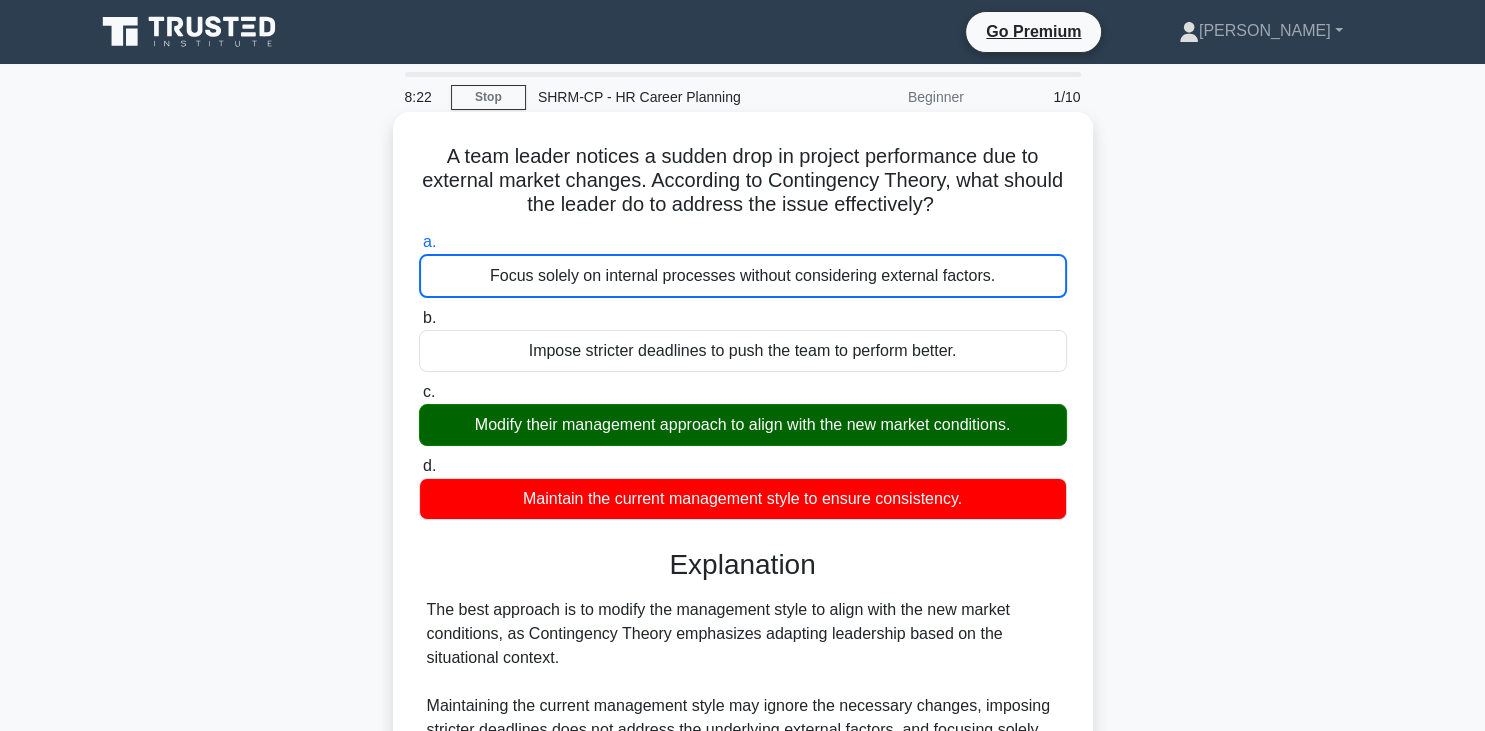 click on "The best approach is to modify the management style to align with the new market conditions, as Contingency Theory emphasizes adapting leadership based on the situational context. Maintaining the current management style may ignore the necessary changes, imposing stricter deadlines does not address the underlying external factors, and focusing solely on internal processes neglects the impact of external market changes." at bounding box center (743, 682) 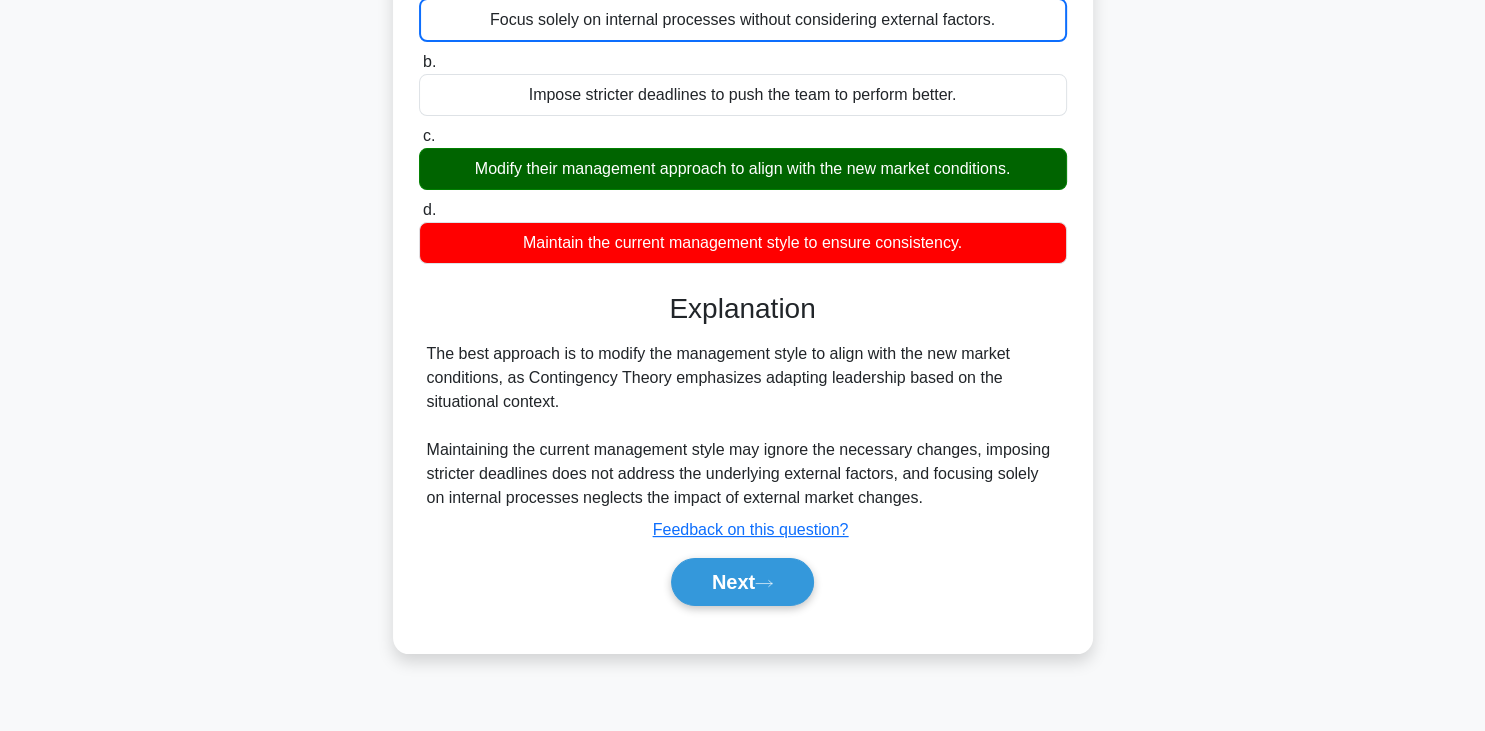 scroll, scrollTop: 264, scrollLeft: 0, axis: vertical 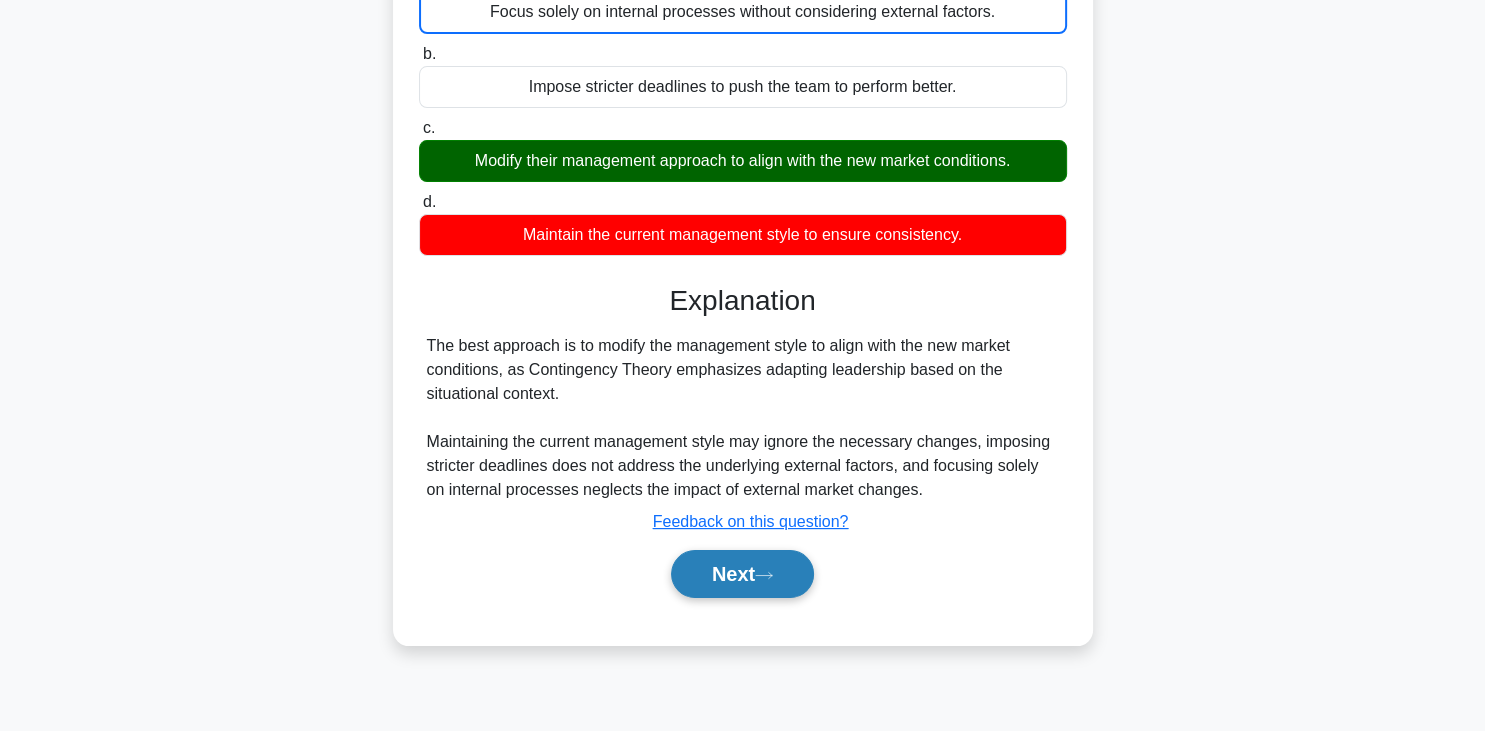click on "Next" at bounding box center (742, 574) 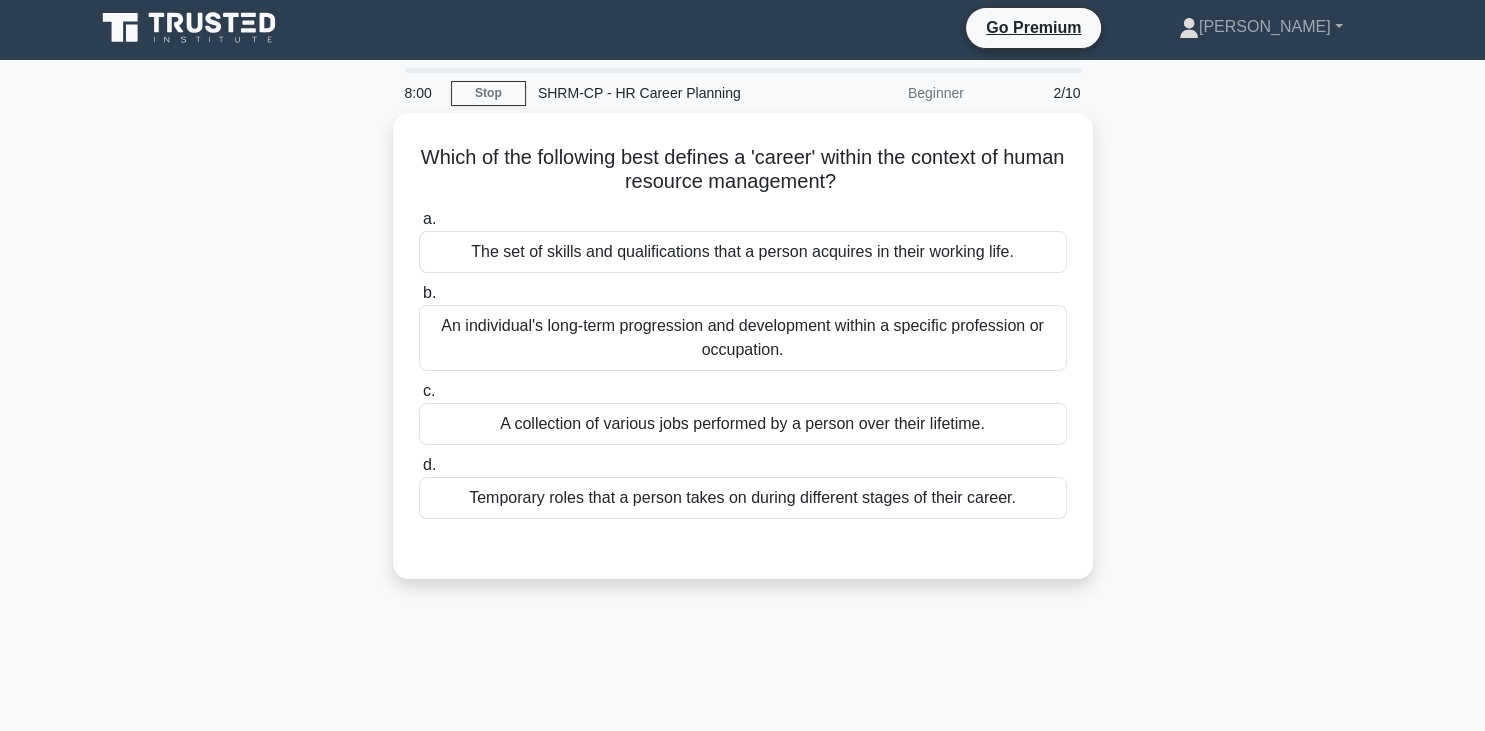 scroll, scrollTop: 0, scrollLeft: 0, axis: both 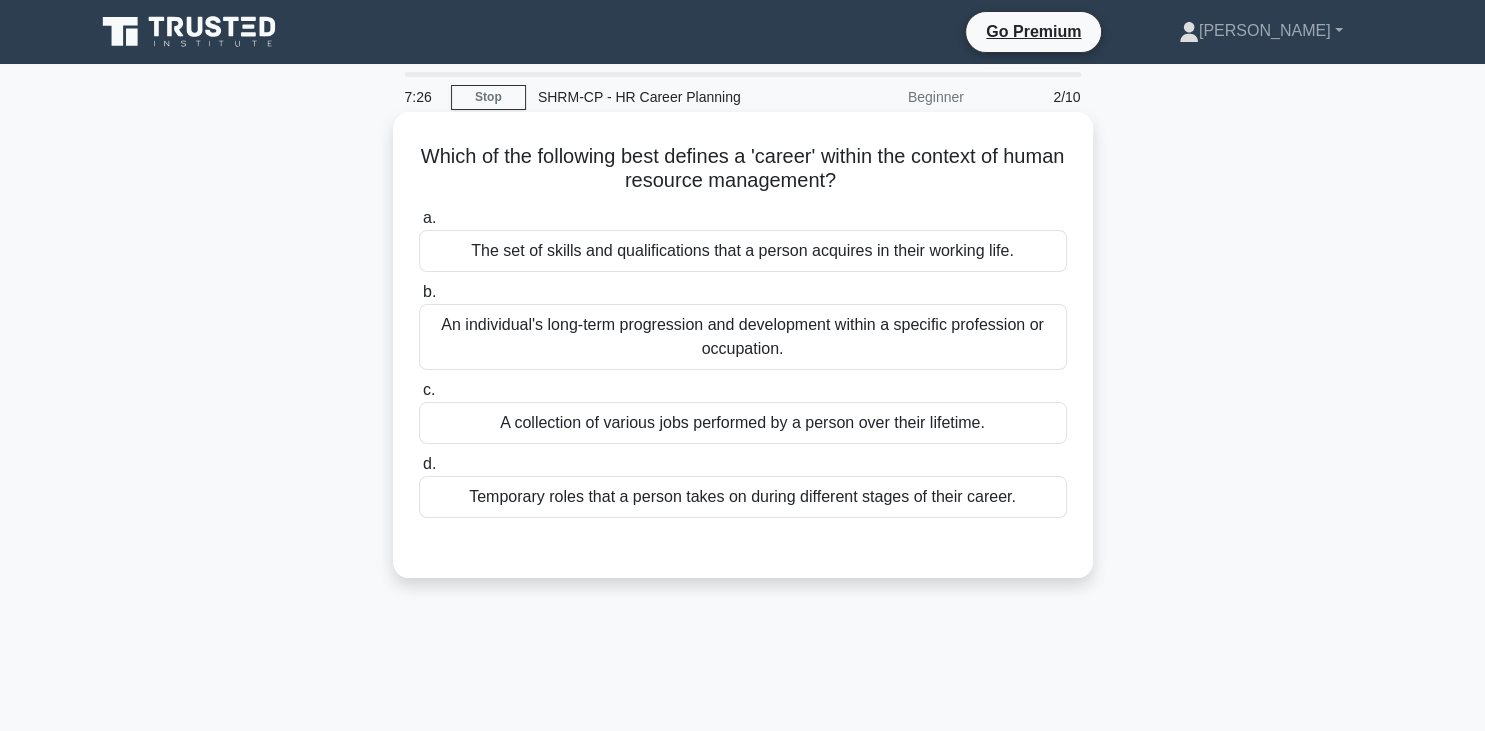 click on "An individual's long-term progression and development within a specific profession or occupation." at bounding box center [743, 337] 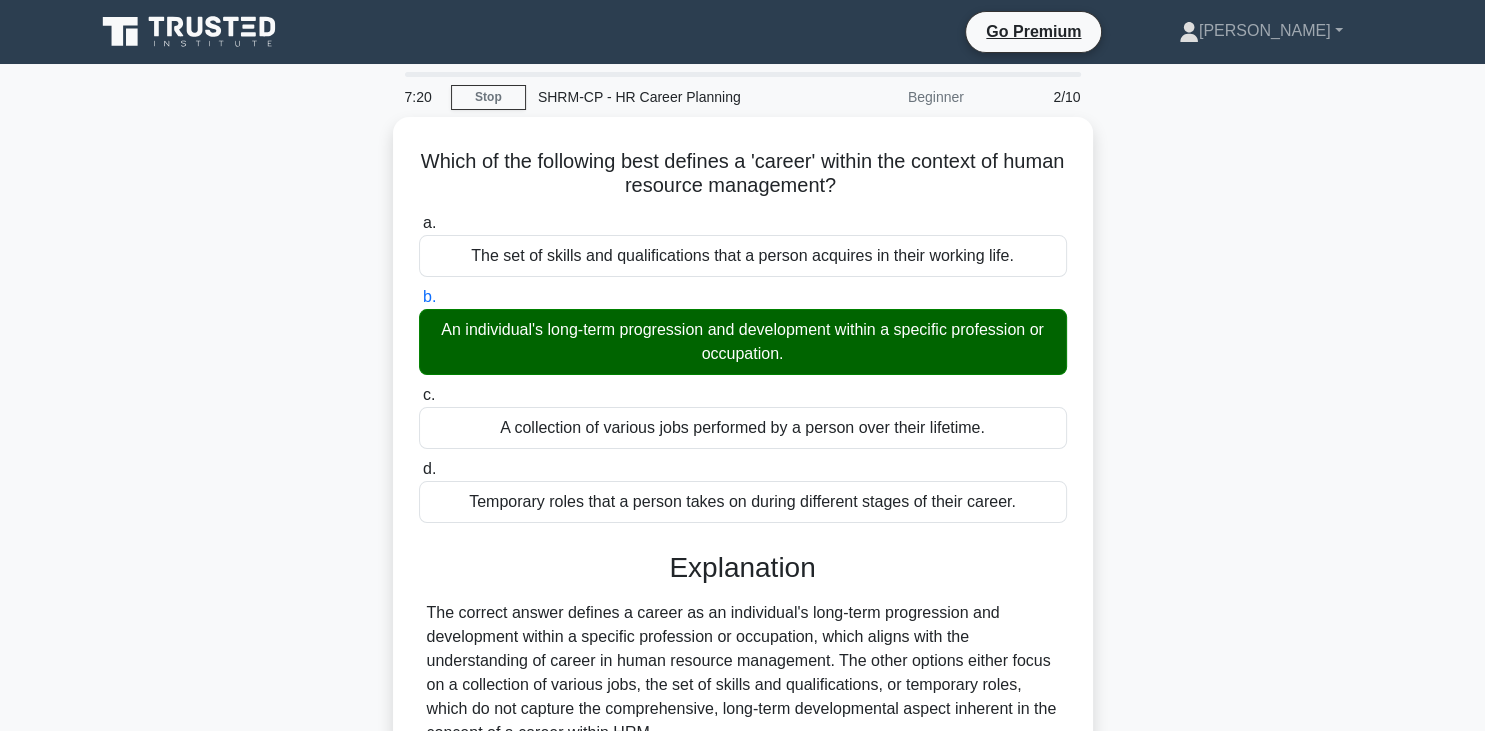click on "c.
A collection of various jobs performed by a person over their lifetime." at bounding box center [419, 395] 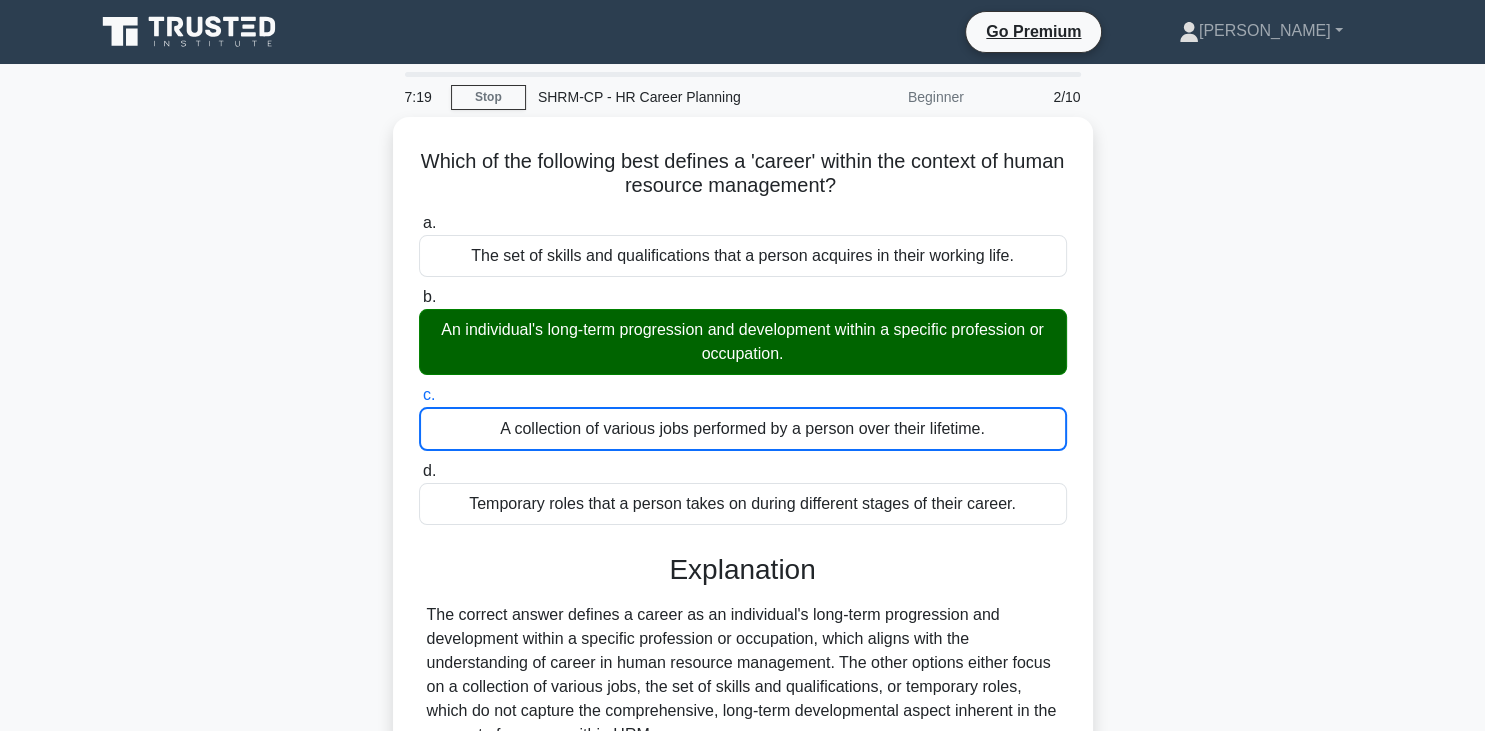 click on "b.
An individual's long-term progression and development within a specific profession or occupation." at bounding box center (419, 297) 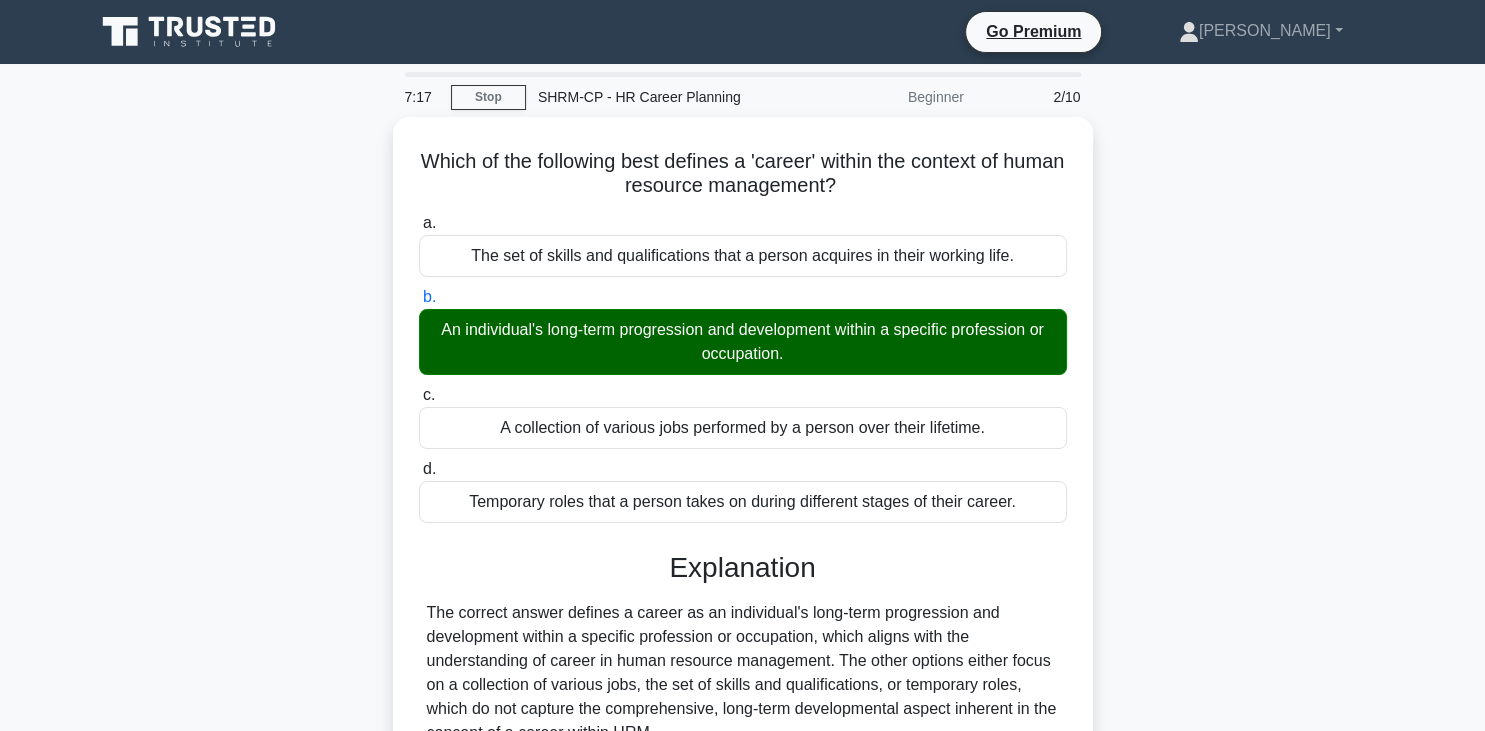 click on "7:17
Stop
SHRM-CP  - HR Career Planning
Beginner
2/10
Which of the following best defines a 'career' within the context of human resource management?
.spinner_0XTQ{transform-origin:center;animation:spinner_y6GP .75s linear infinite}@keyframes spinner_y6GP{100%{transform:rotate(360deg)}}
a.
b. c. d." at bounding box center [742, 572] 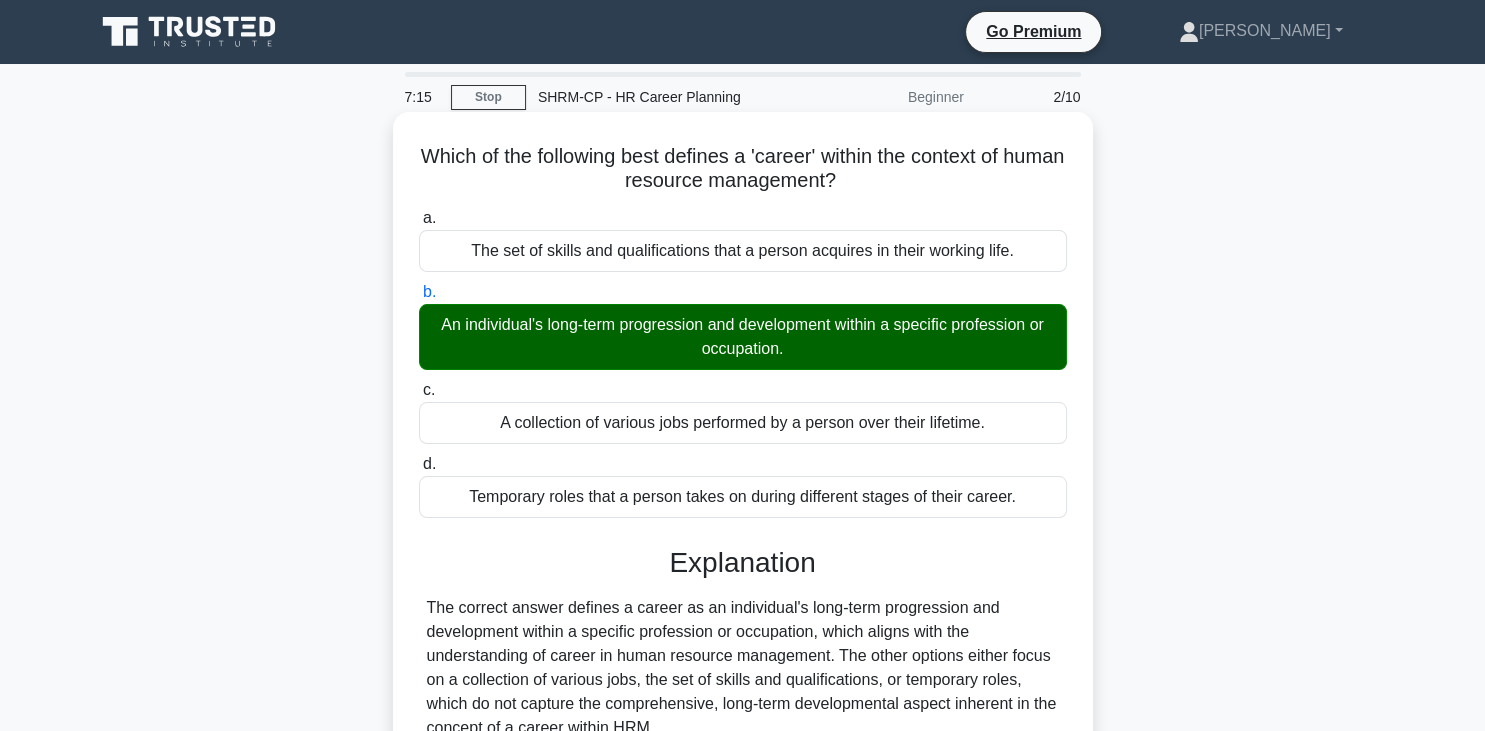 click on "The correct answer defines a career as an individual's long-term progression and development within a specific profession or occupation, which aligns with the understanding of career in human resource management. The other options either focus on a collection of various jobs, the set of skills and qualifications, or temporary roles, which do not capture the comprehensive, long-term developmental aspect inherent in the concept of a career within HRM." at bounding box center [743, 668] 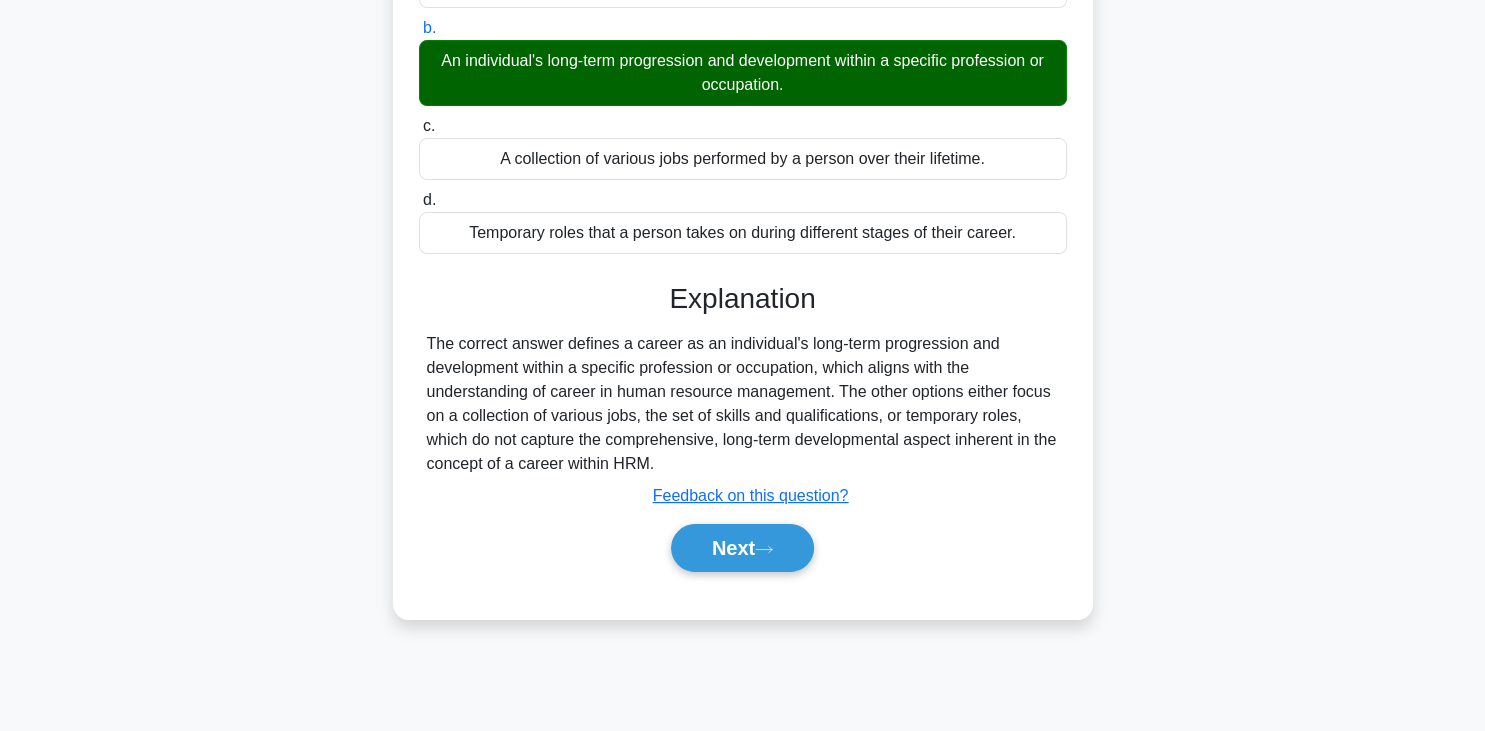 scroll, scrollTop: 316, scrollLeft: 0, axis: vertical 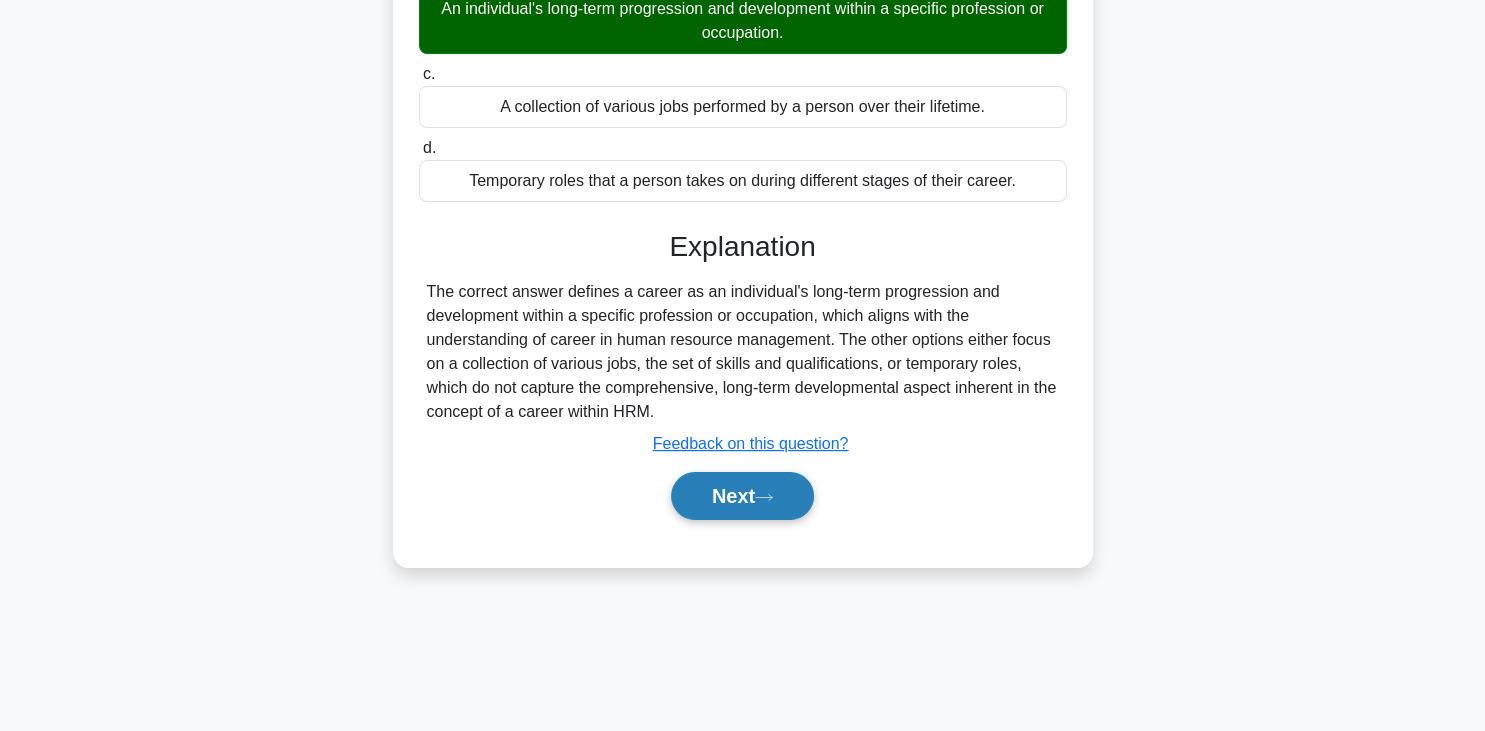 click on "Next" at bounding box center [742, 496] 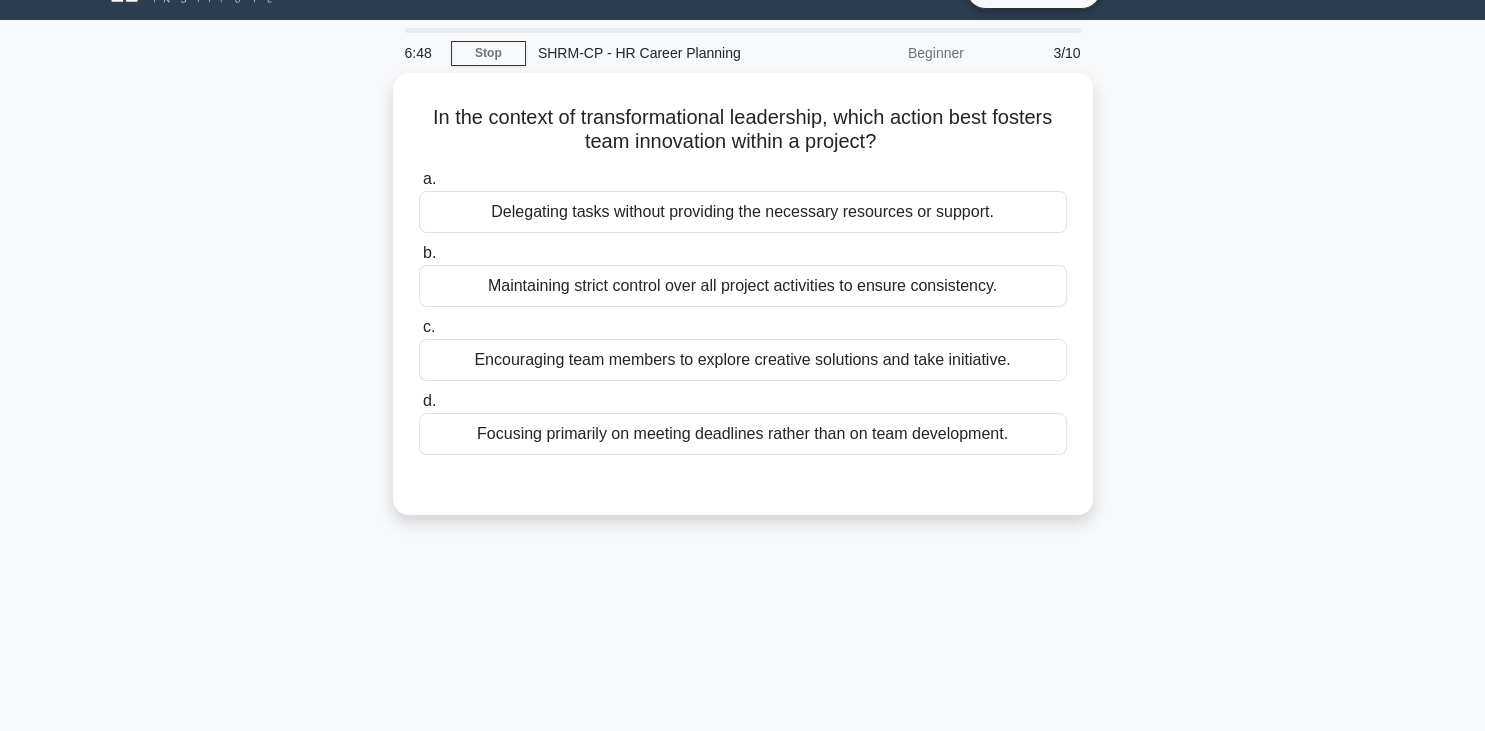 scroll, scrollTop: 0, scrollLeft: 0, axis: both 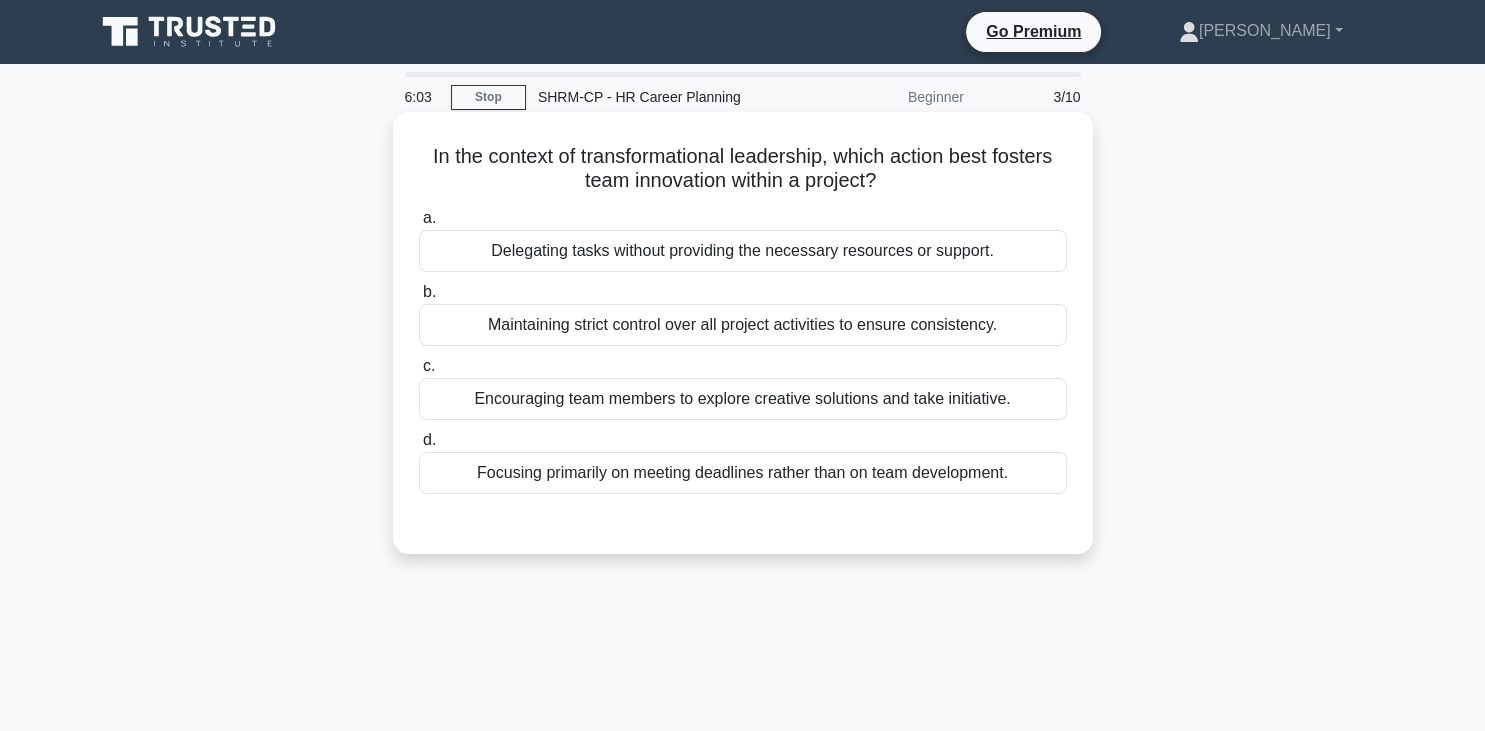 click on "Encouraging team members to explore creative solutions and take initiative." at bounding box center [743, 399] 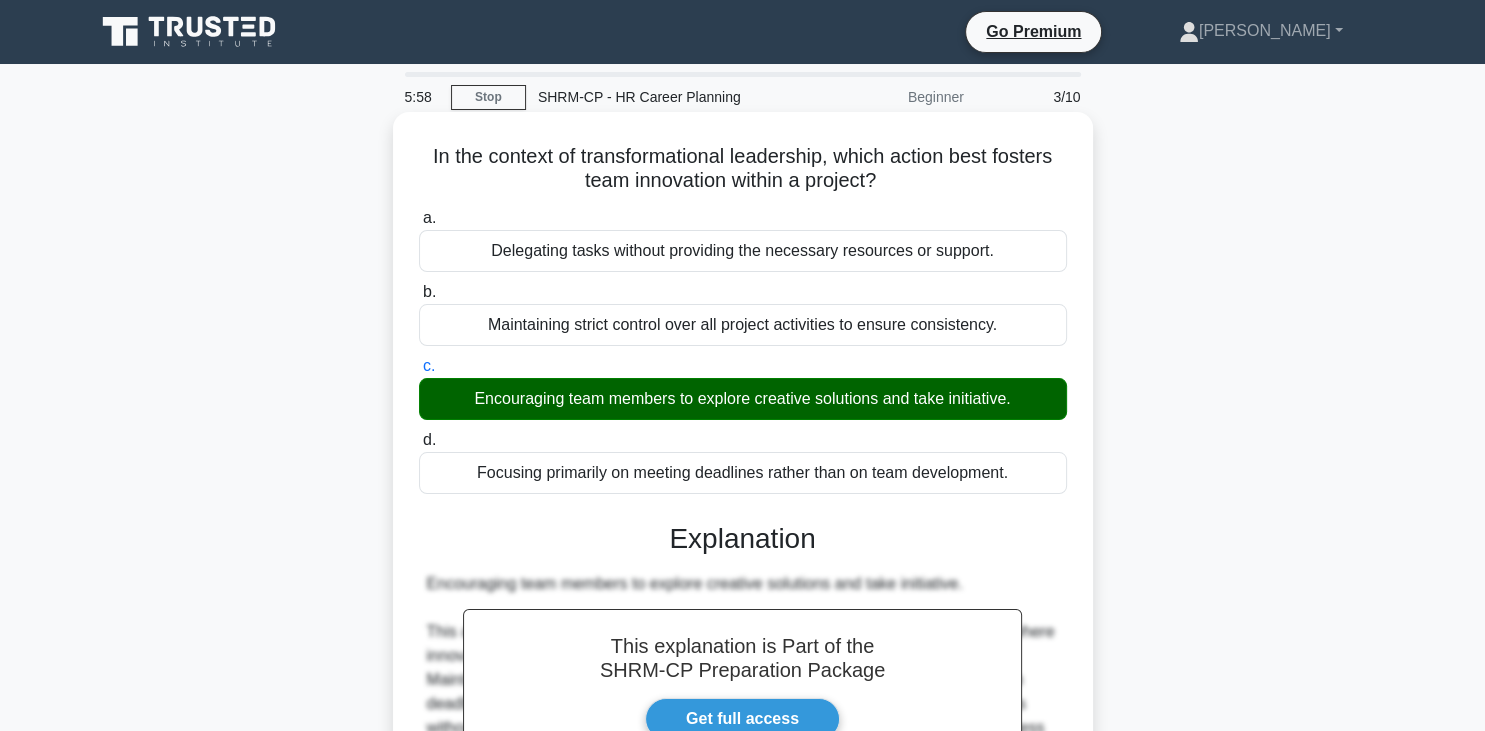click on "d.
Focusing primarily on meeting deadlines rather than on team development." at bounding box center [419, 440] 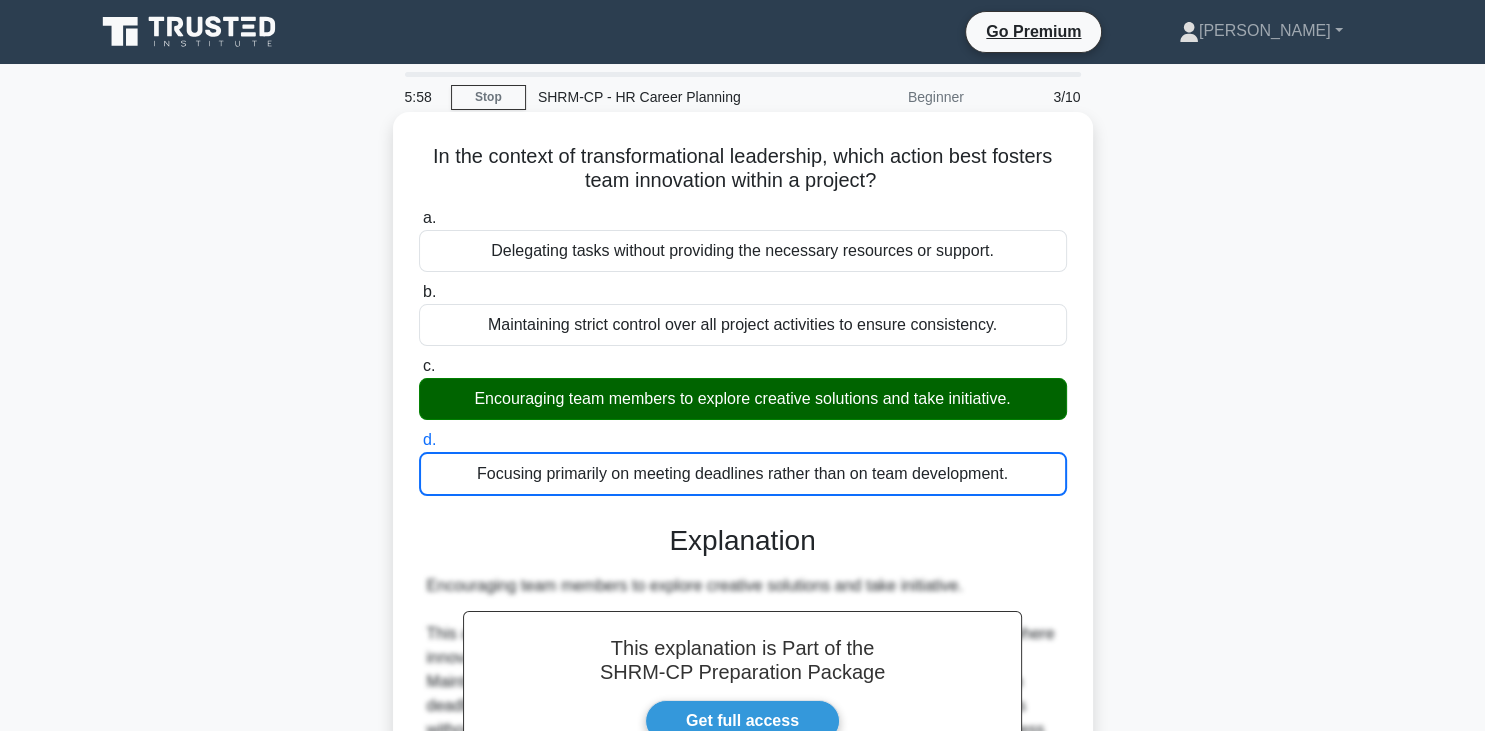 click on "a.
Delegating tasks without providing the necessary resources or support." at bounding box center [419, 218] 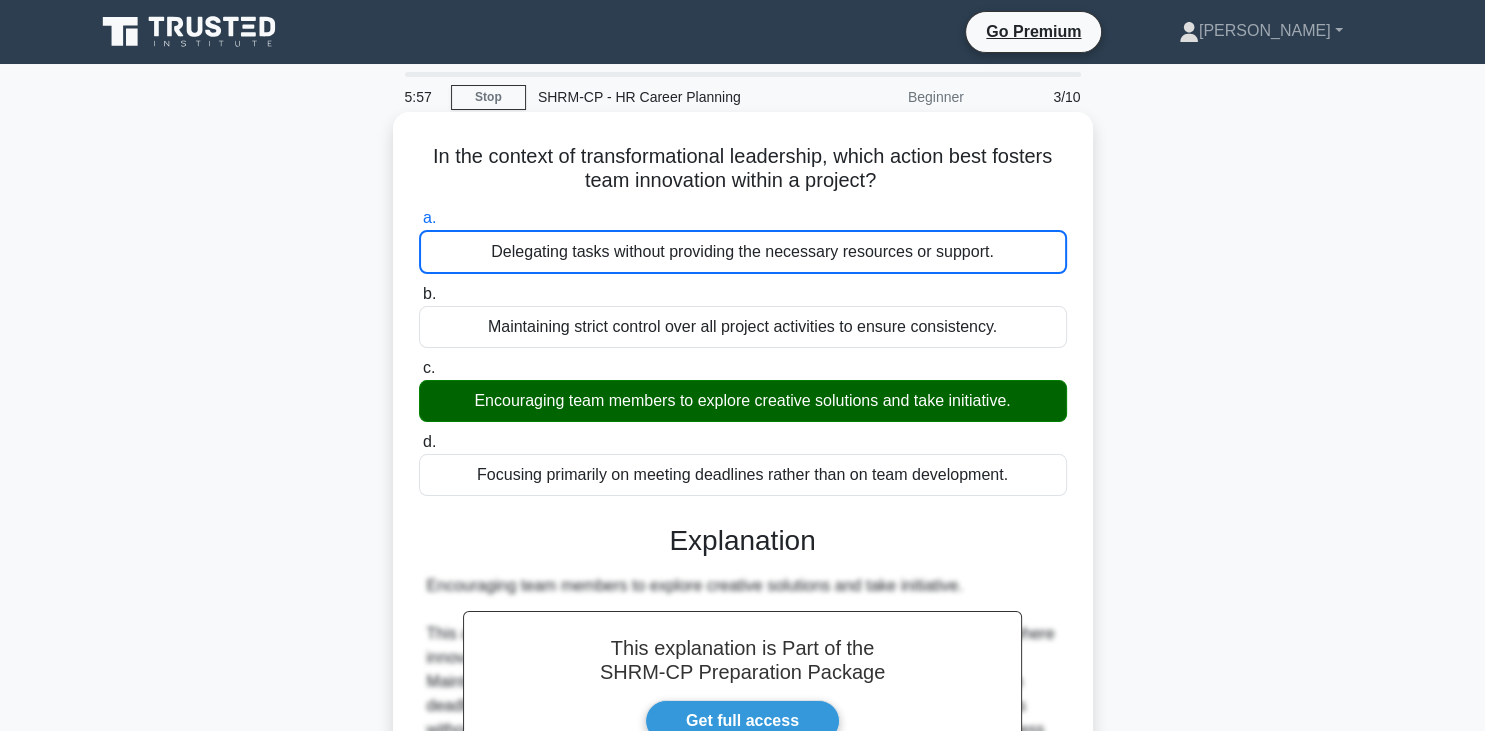 click on "b.
Maintaining strict control over all project activities to ensure consistency." at bounding box center (419, 294) 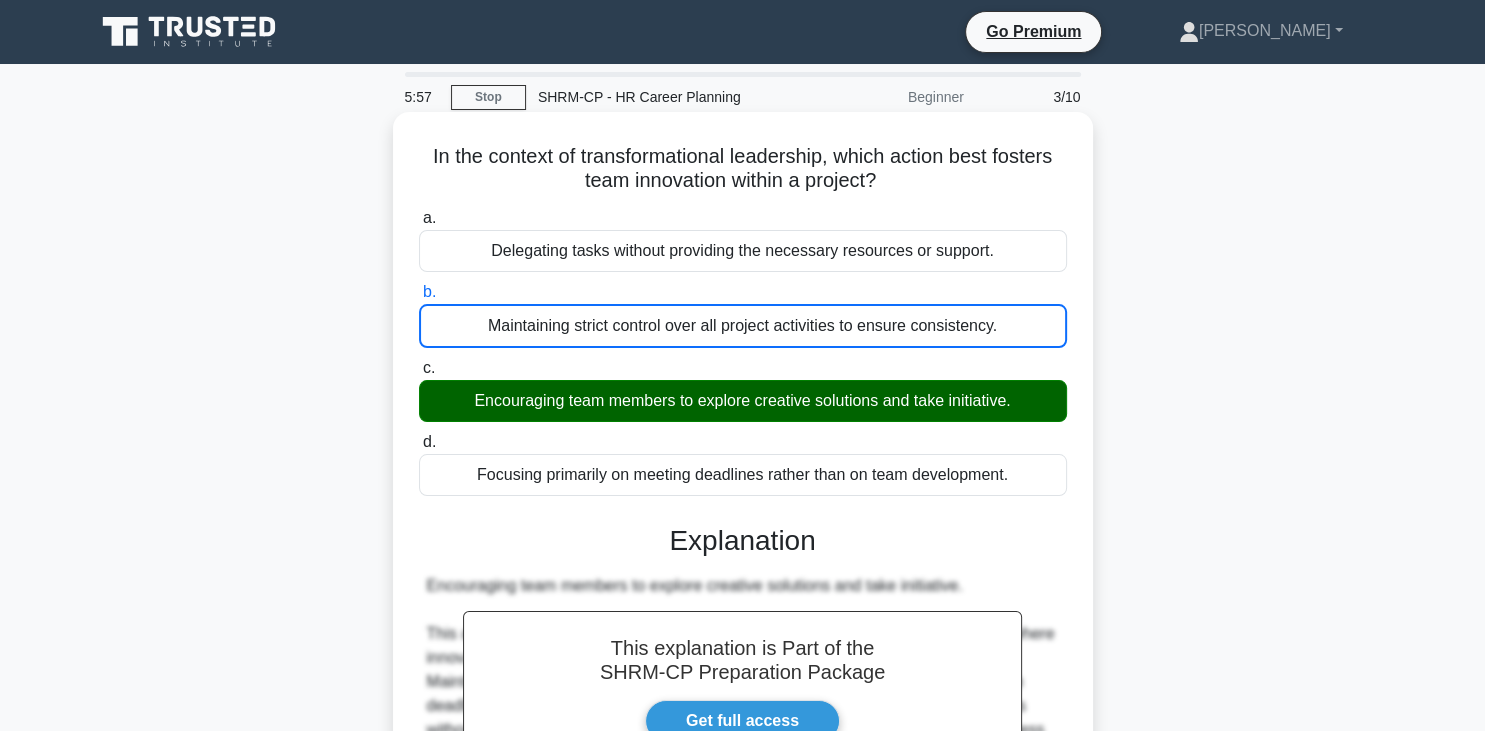 click on "c.
Encouraging team members to explore creative solutions and take initiative." at bounding box center [419, 368] 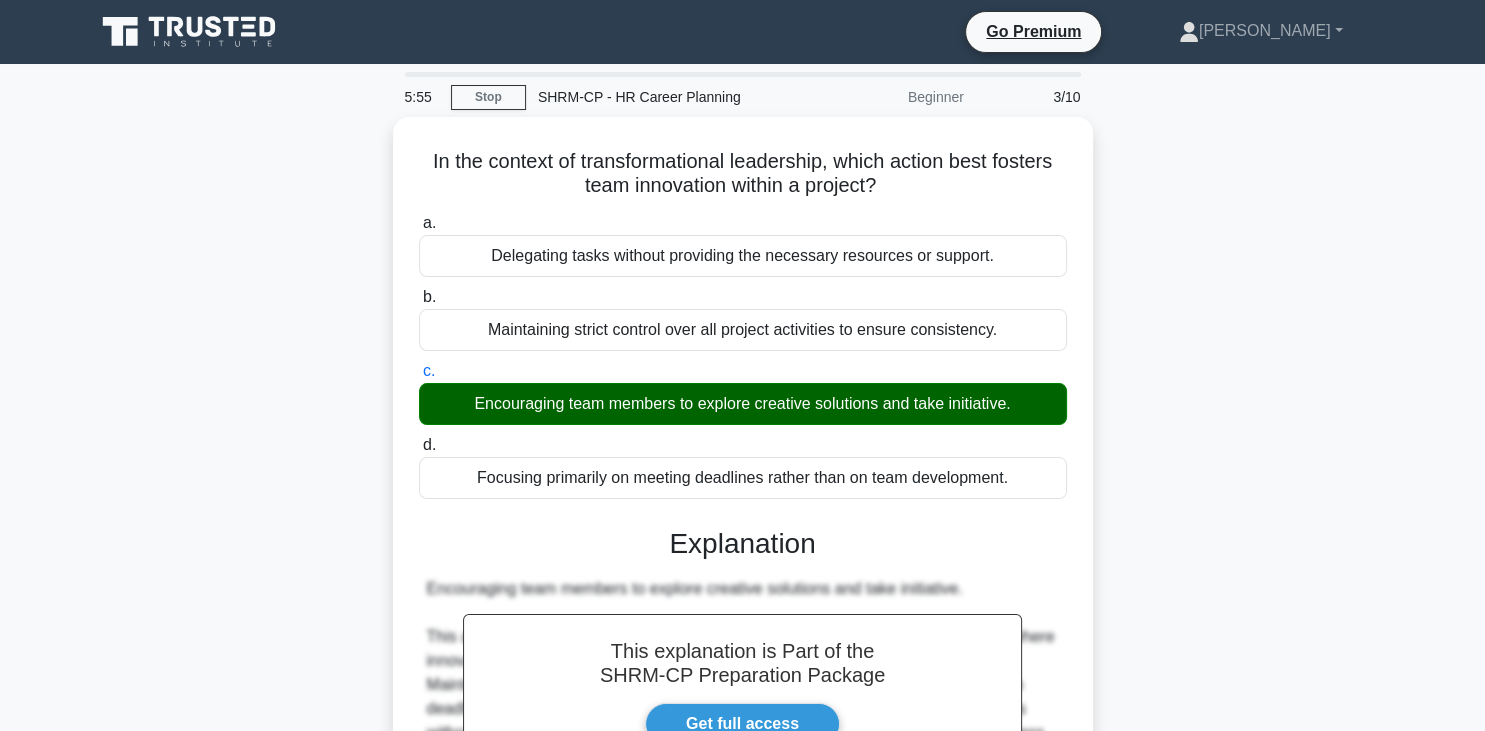 click on "In the context of transformational leadership, which action best fosters team innovation within a project?
.spinner_0XTQ{transform-origin:center;animation:spinner_y6GP .75s linear infinite}@keyframes spinner_y6GP{100%{transform:rotate(360deg)}}
a.
Delegating tasks without providing the necessary resources or support.
b. c. d." at bounding box center (743, 550) 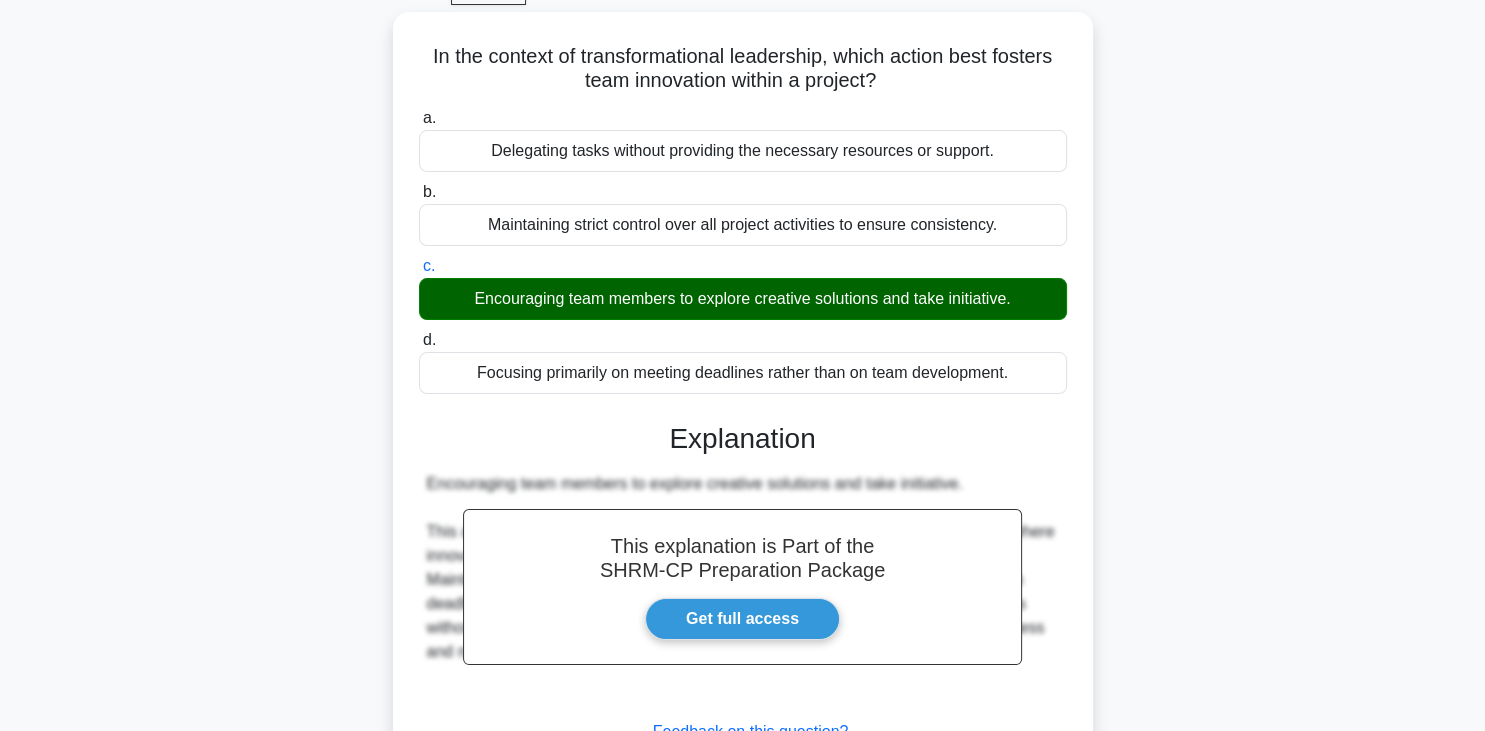 scroll, scrollTop: 158, scrollLeft: 0, axis: vertical 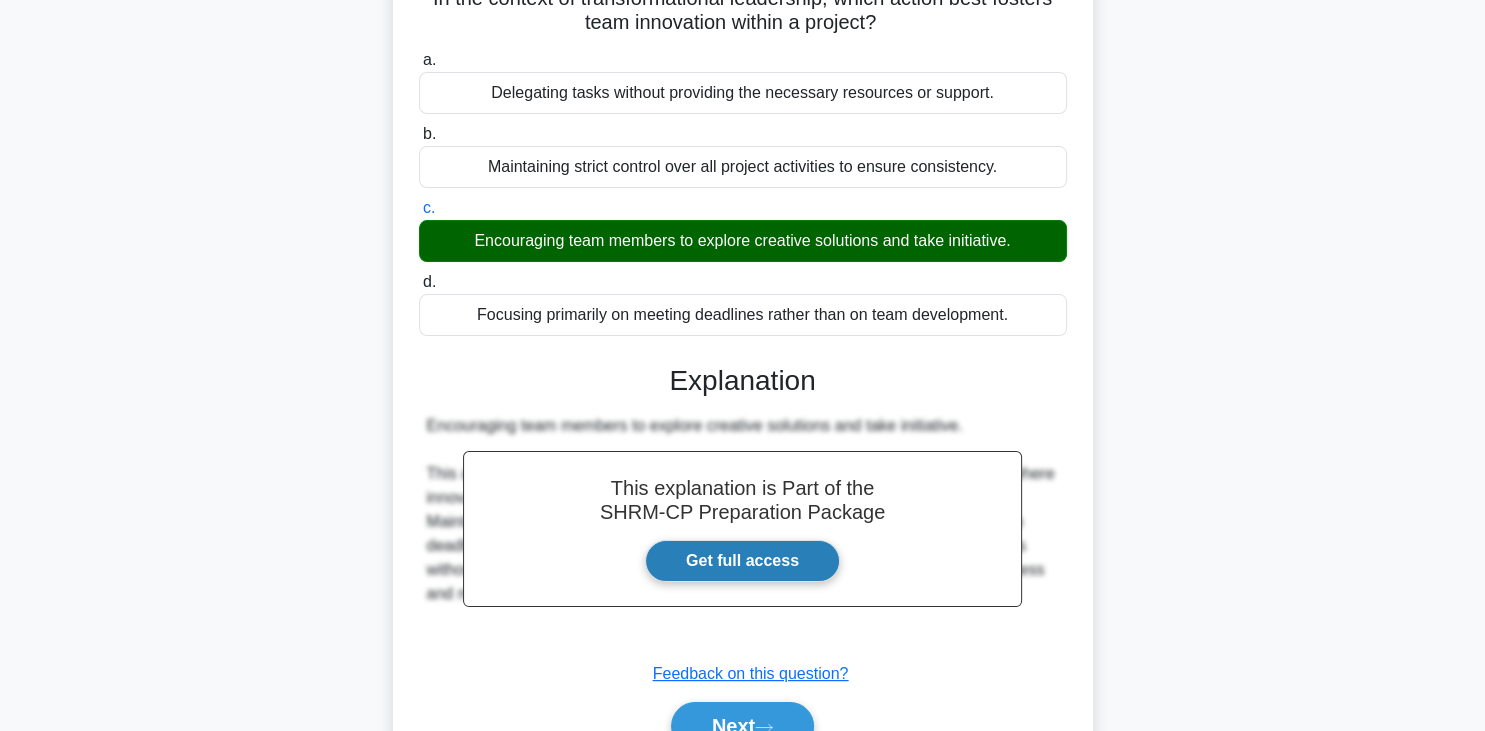 click on "Get full access" at bounding box center [742, 561] 